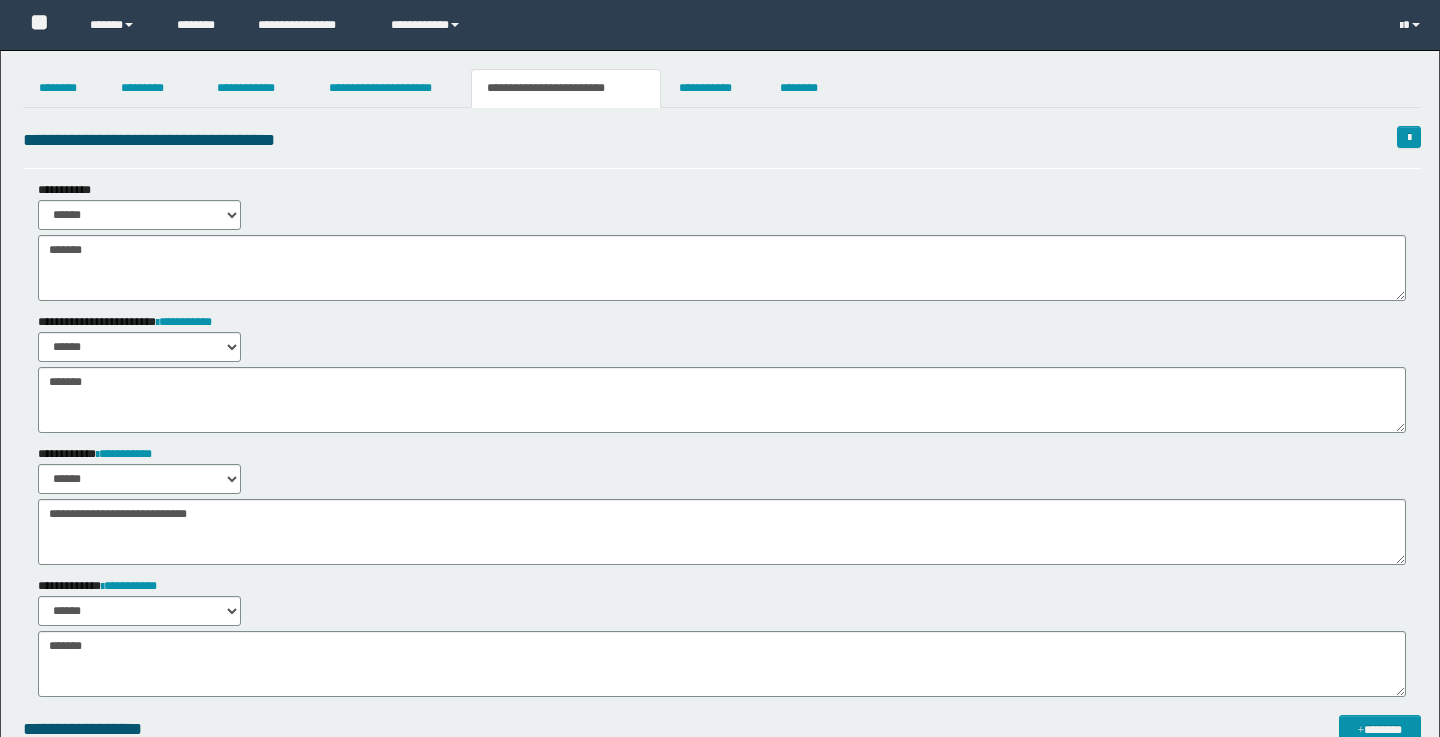 scroll, scrollTop: 37, scrollLeft: 0, axis: vertical 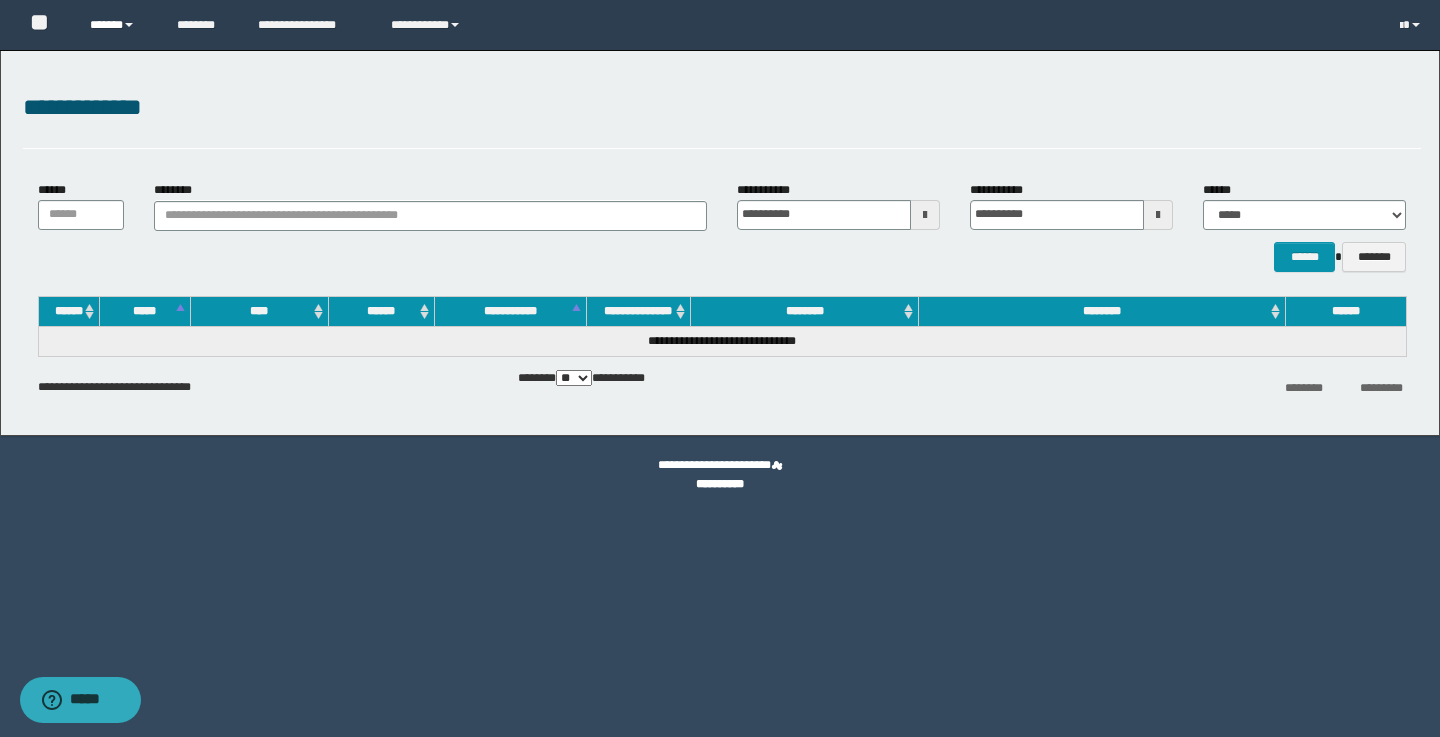 click on "******" at bounding box center [118, 25] 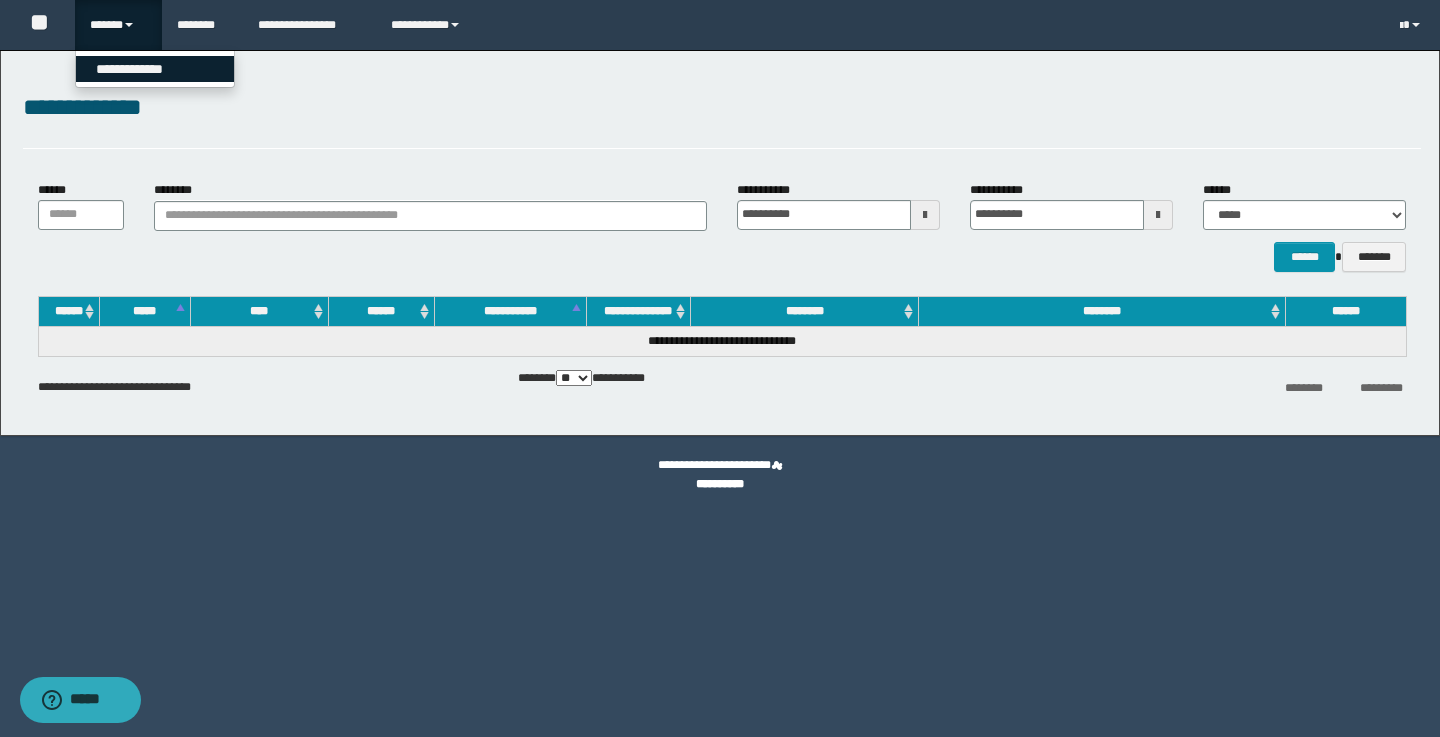 click on "**********" at bounding box center [155, 69] 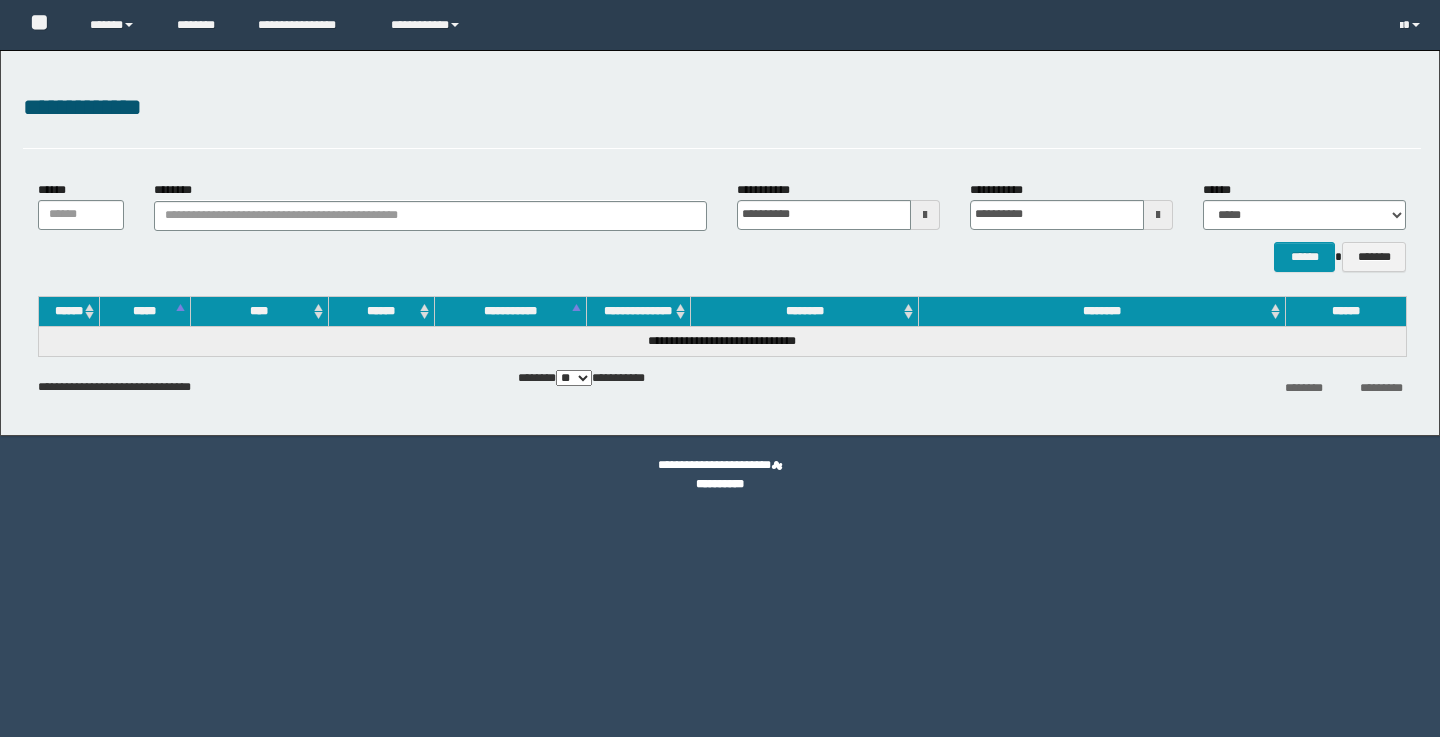 scroll, scrollTop: 0, scrollLeft: 0, axis: both 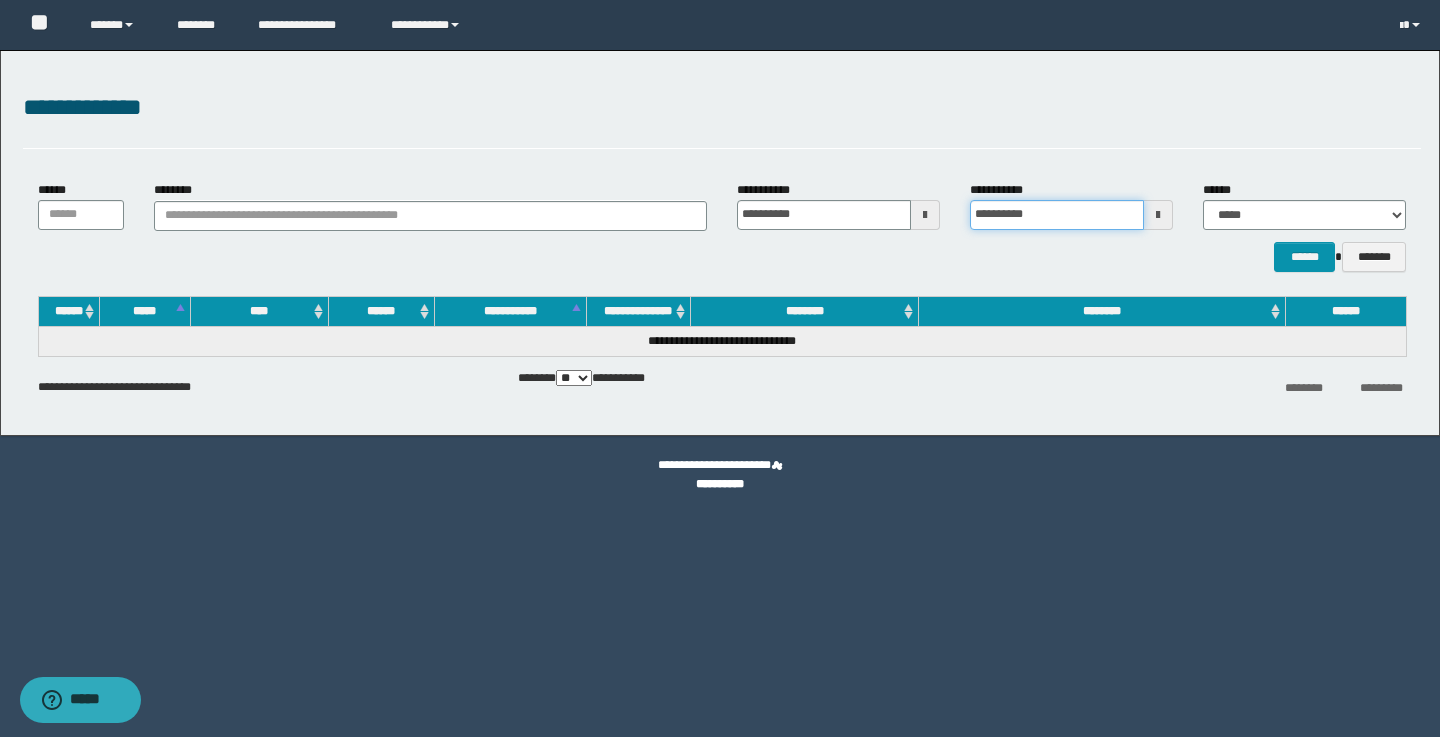 click on "**********" at bounding box center [1057, 215] 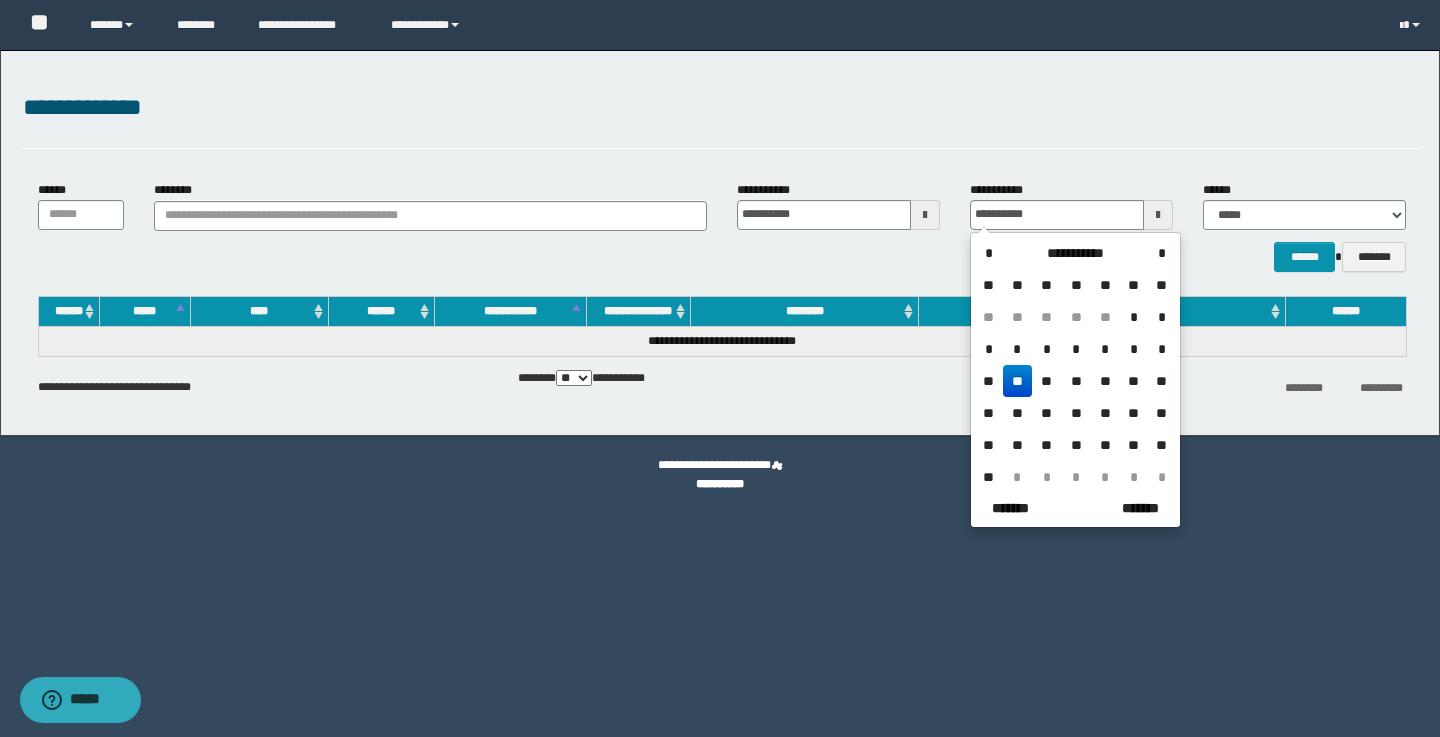 click on "**********" at bounding box center (722, 108) 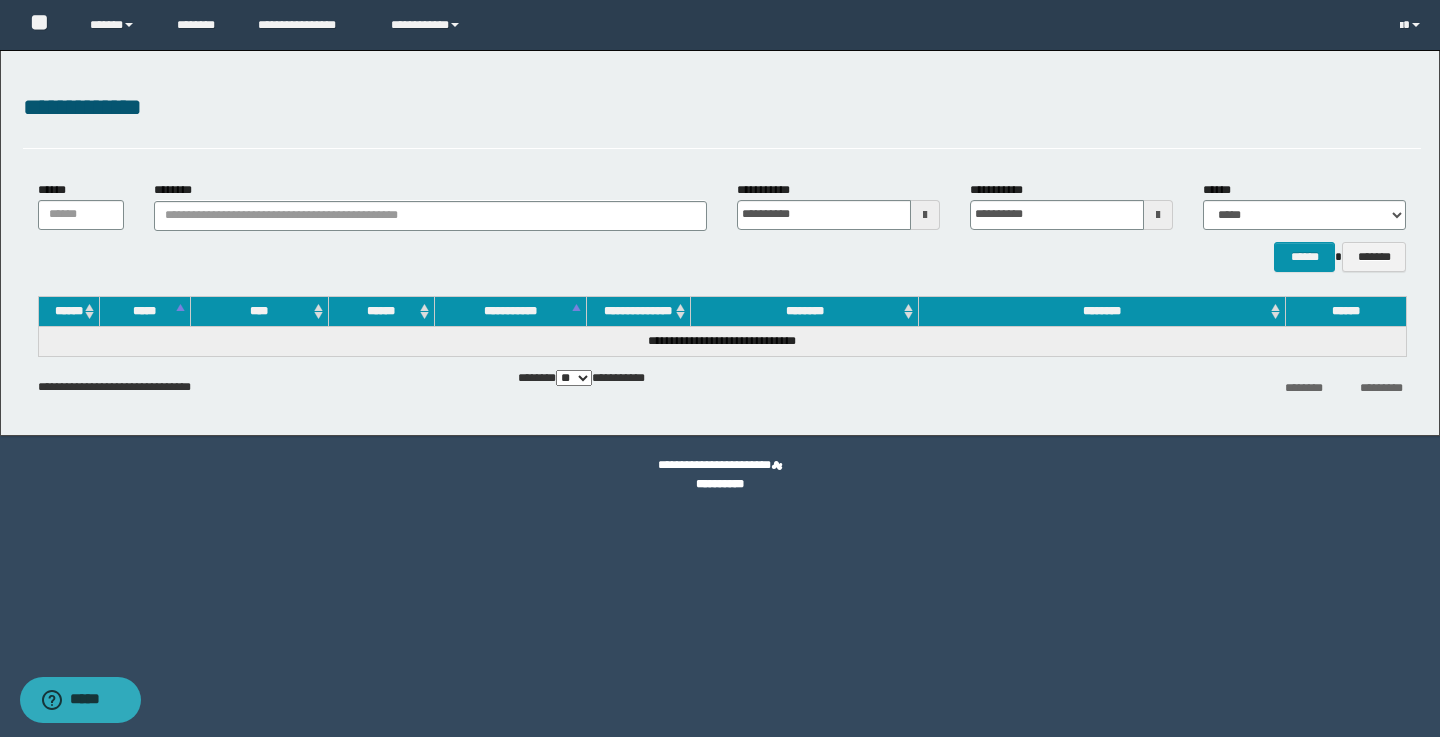 click at bounding box center [925, 215] 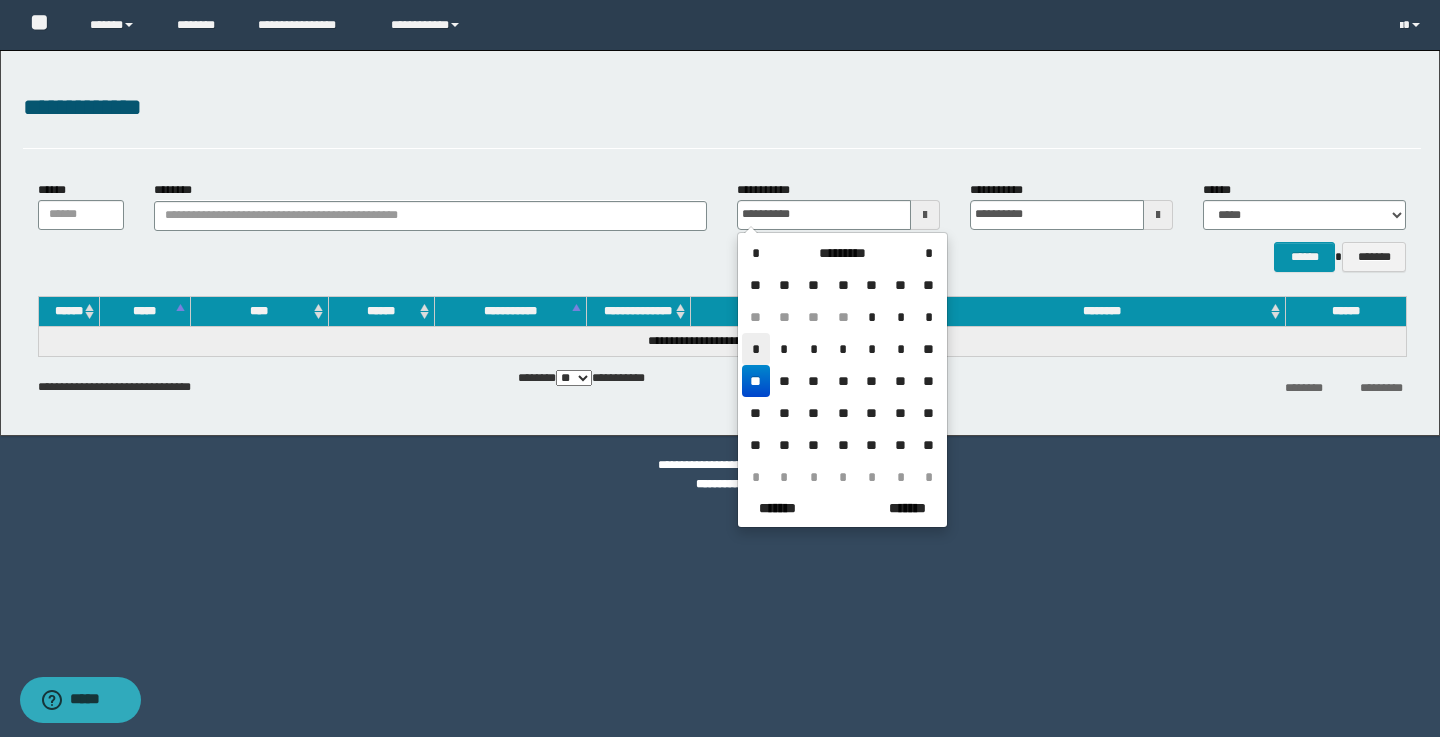 click on "*" at bounding box center [756, 349] 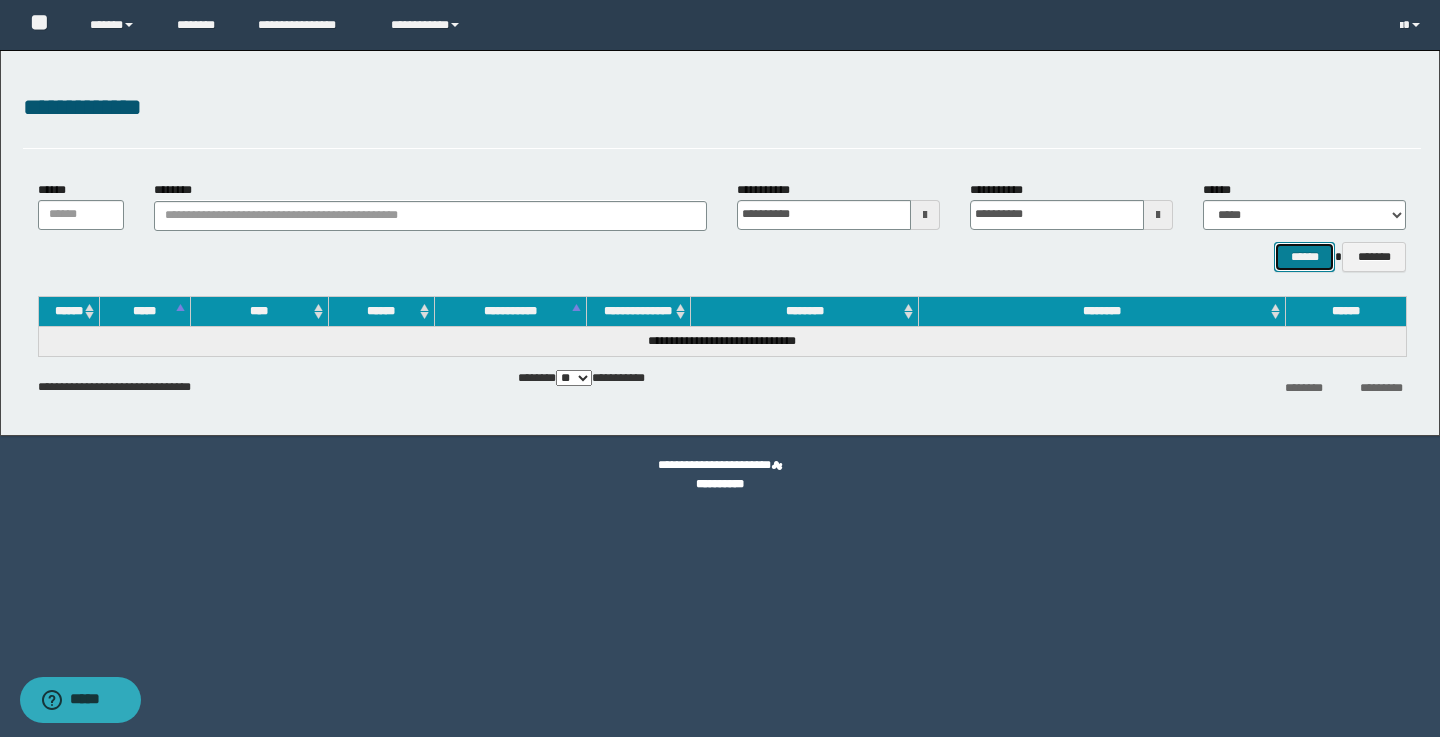 click on "******" at bounding box center [1304, 257] 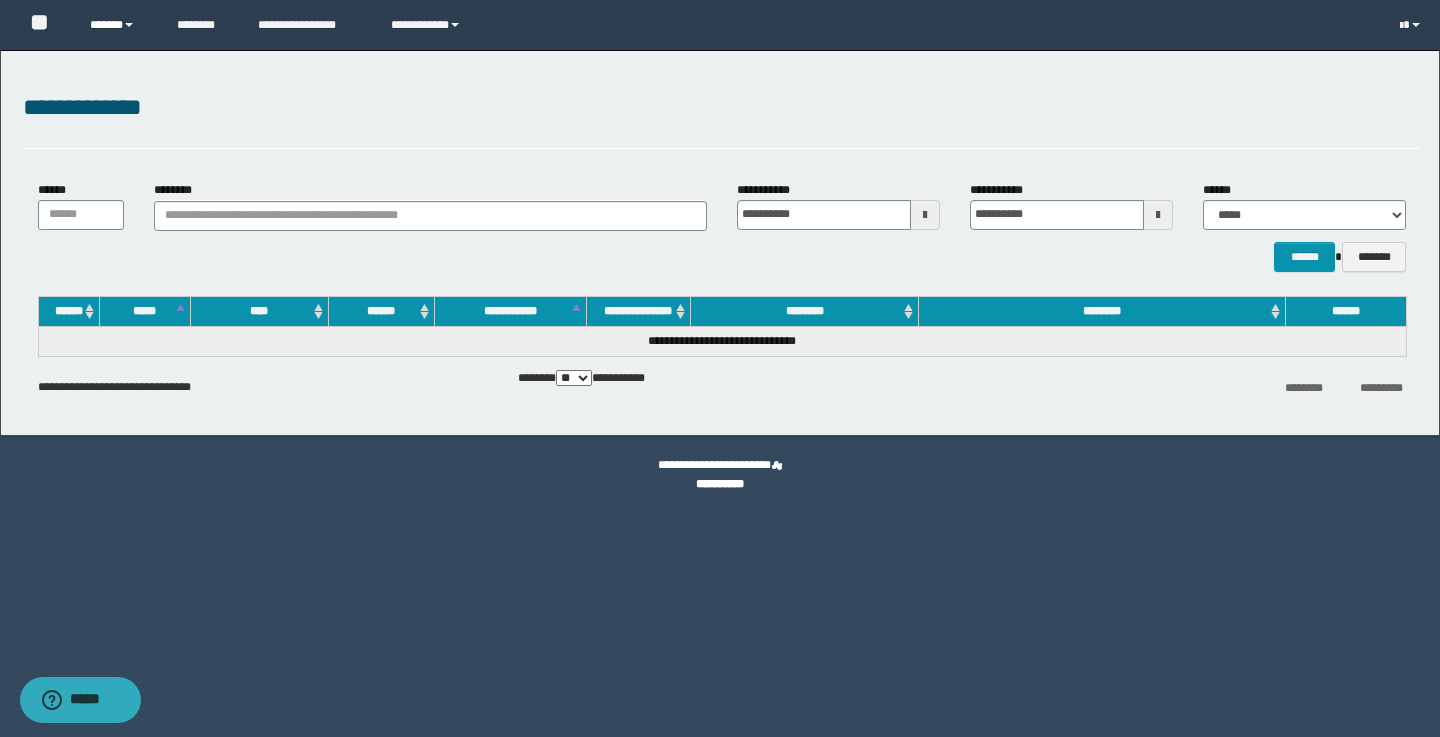 click on "******" at bounding box center [118, 25] 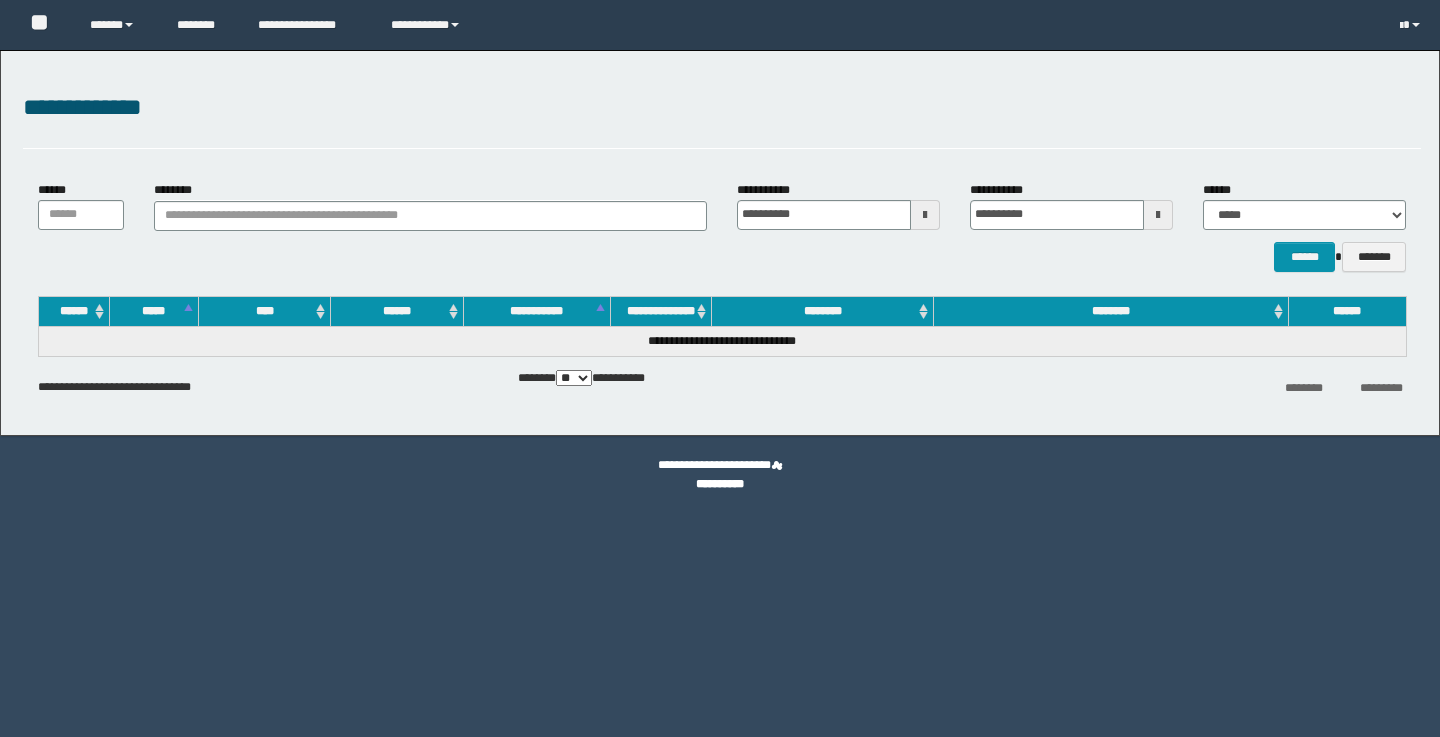 scroll, scrollTop: 0, scrollLeft: 0, axis: both 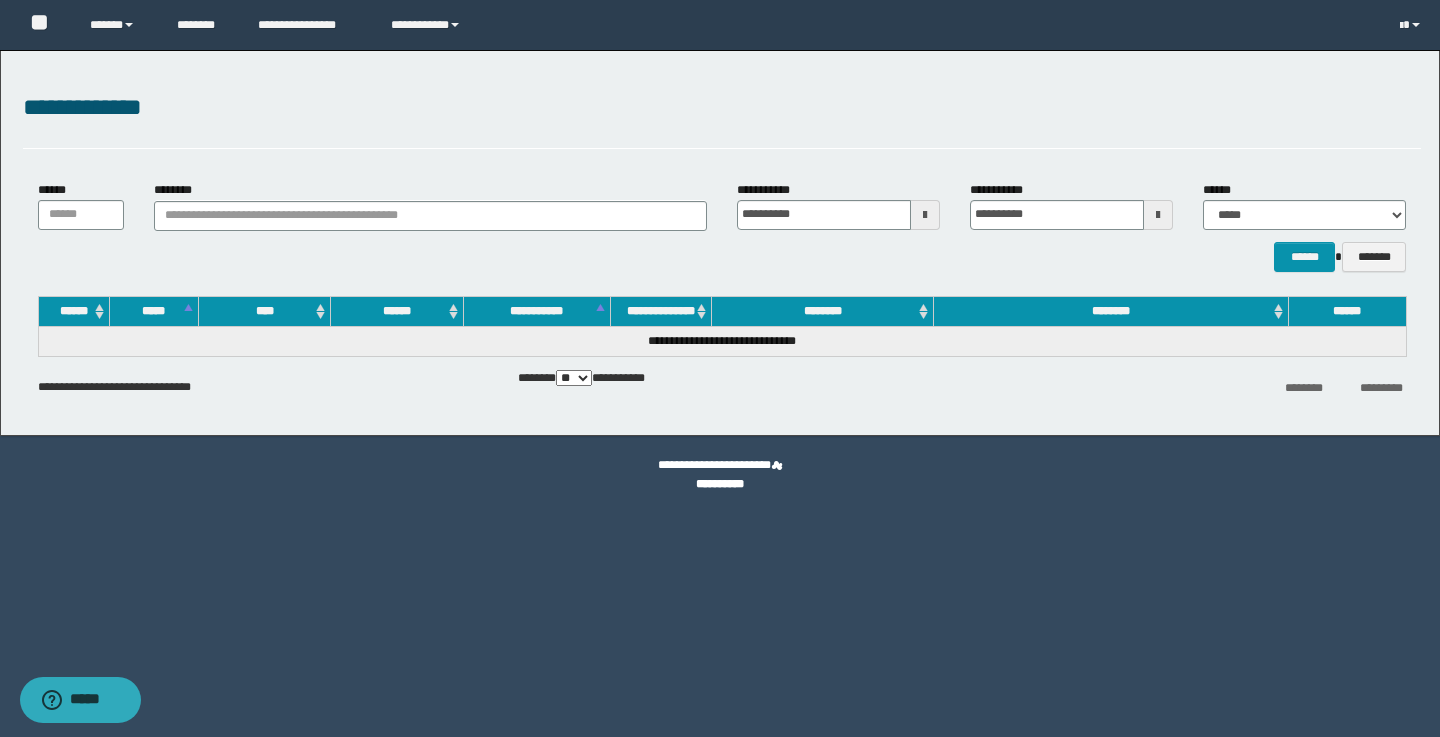 click at bounding box center (925, 215) 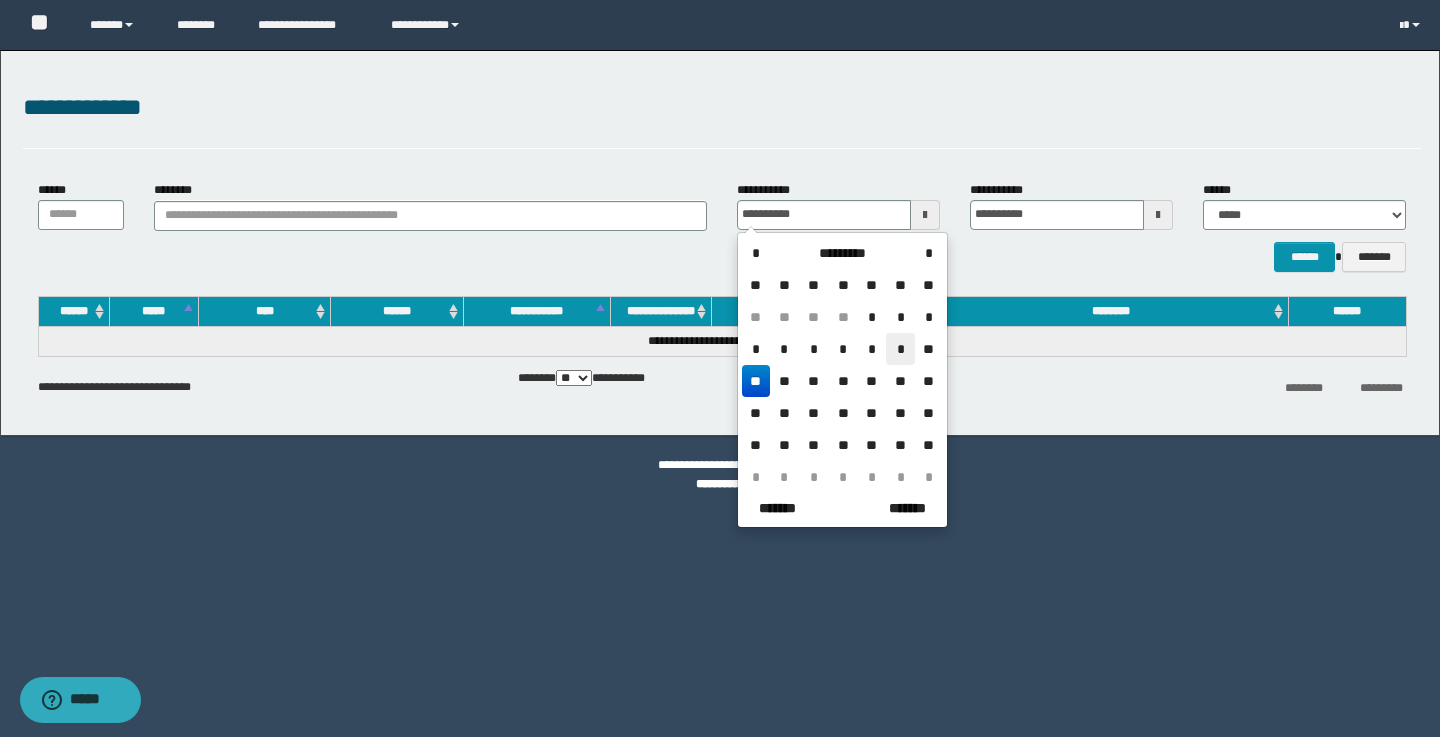click on "*" at bounding box center (900, 349) 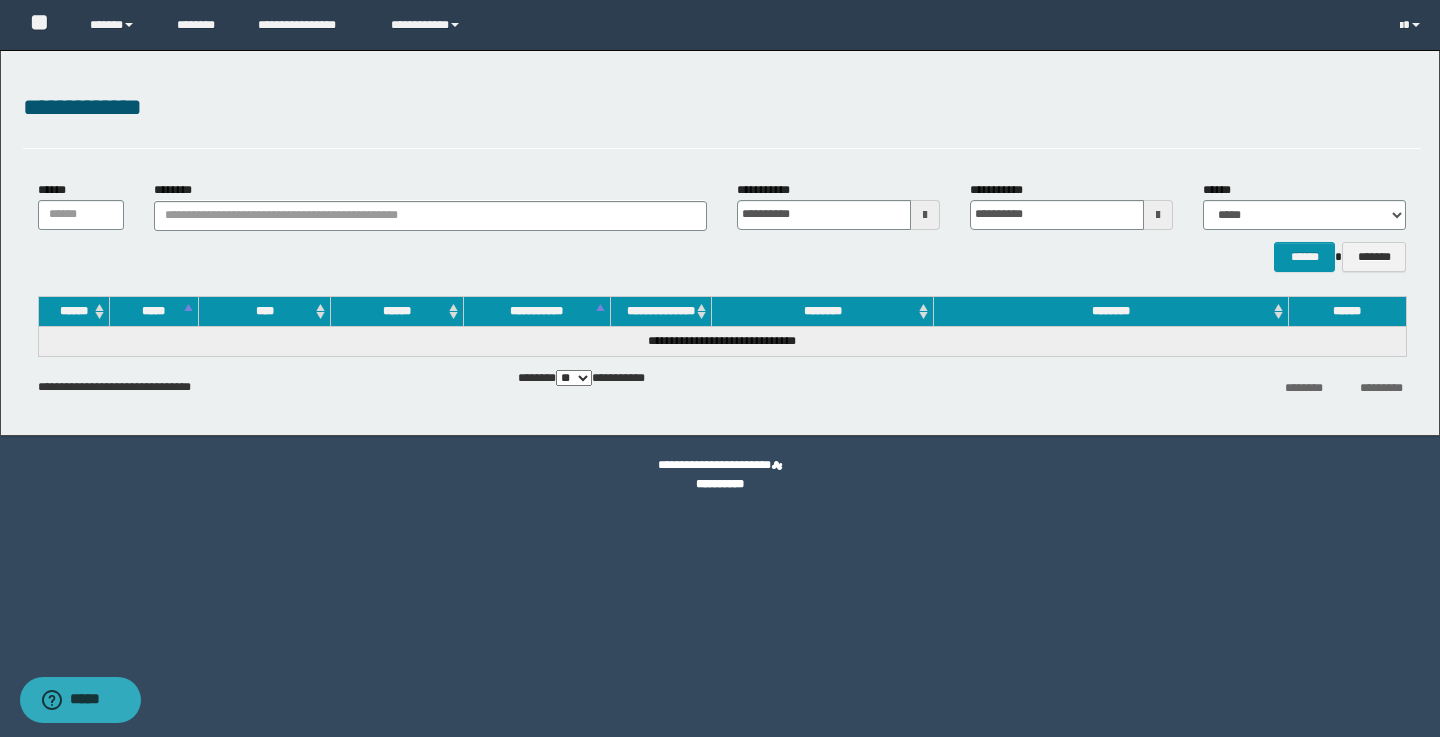 click at bounding box center [925, 215] 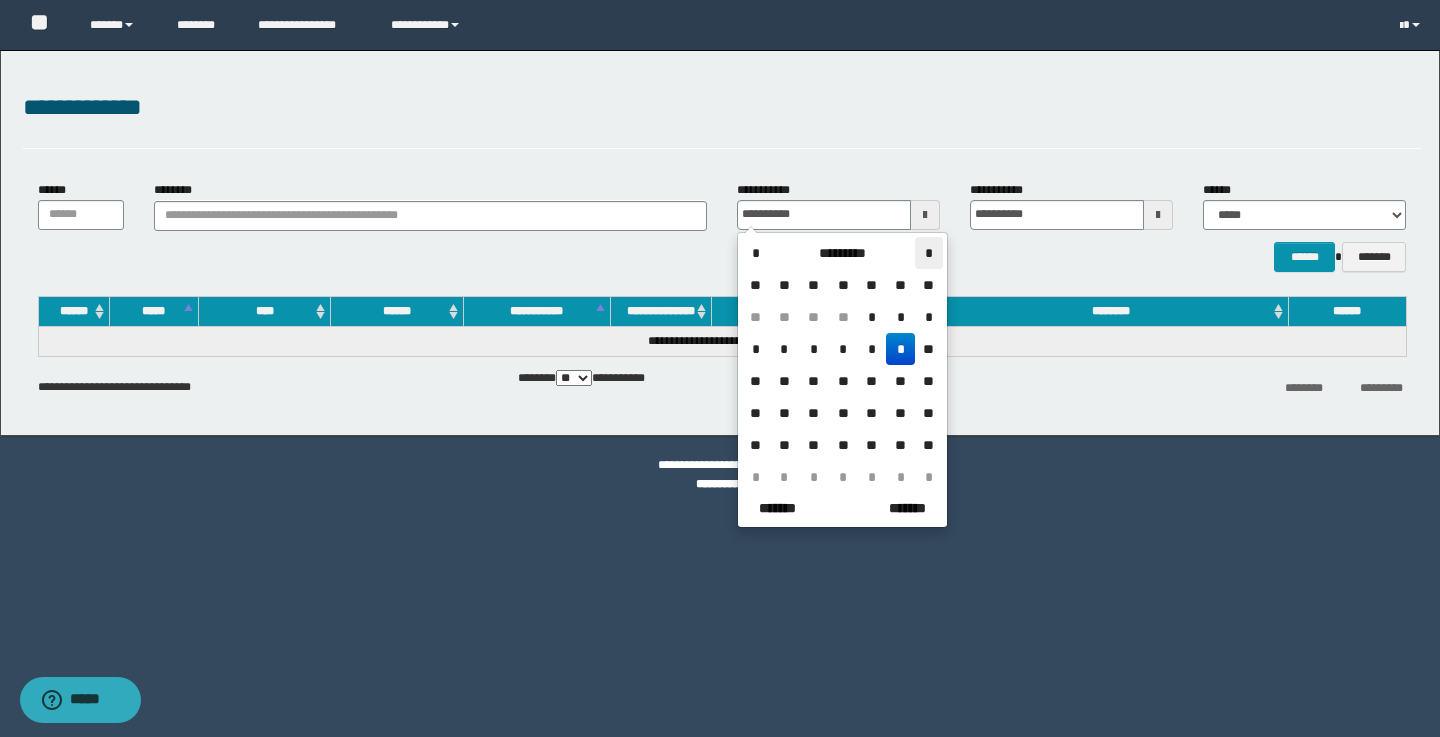 click on "*" at bounding box center [929, 253] 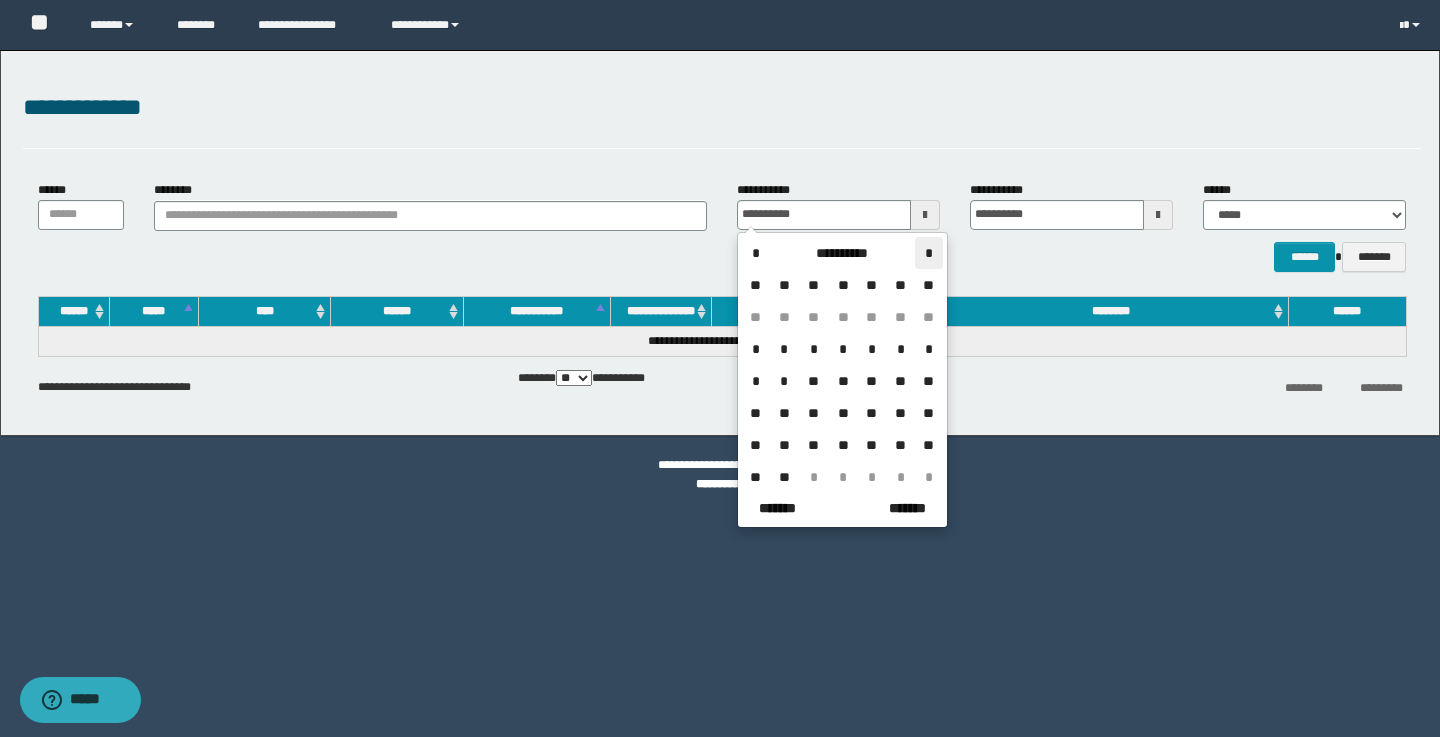 click on "*" at bounding box center (929, 253) 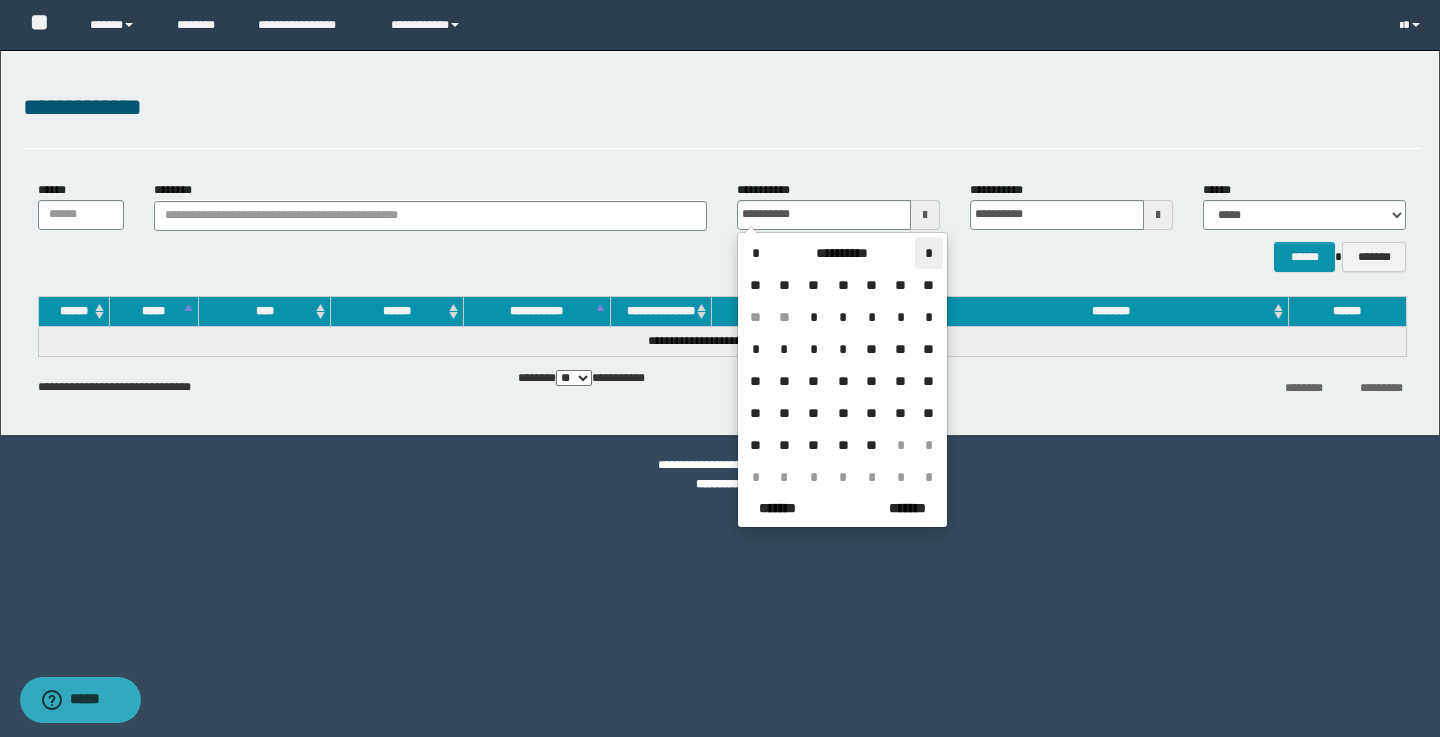 click on "*" at bounding box center [929, 253] 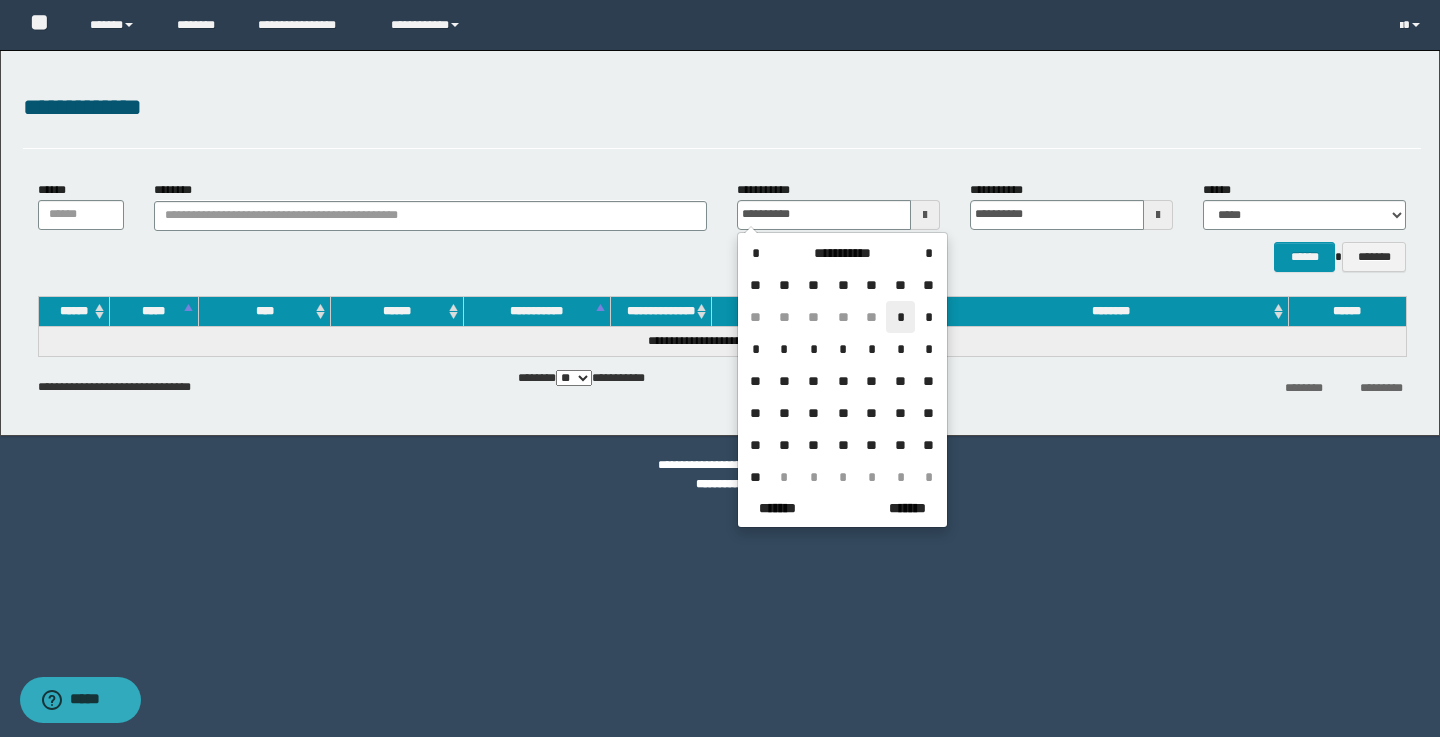 click on "*" at bounding box center (900, 317) 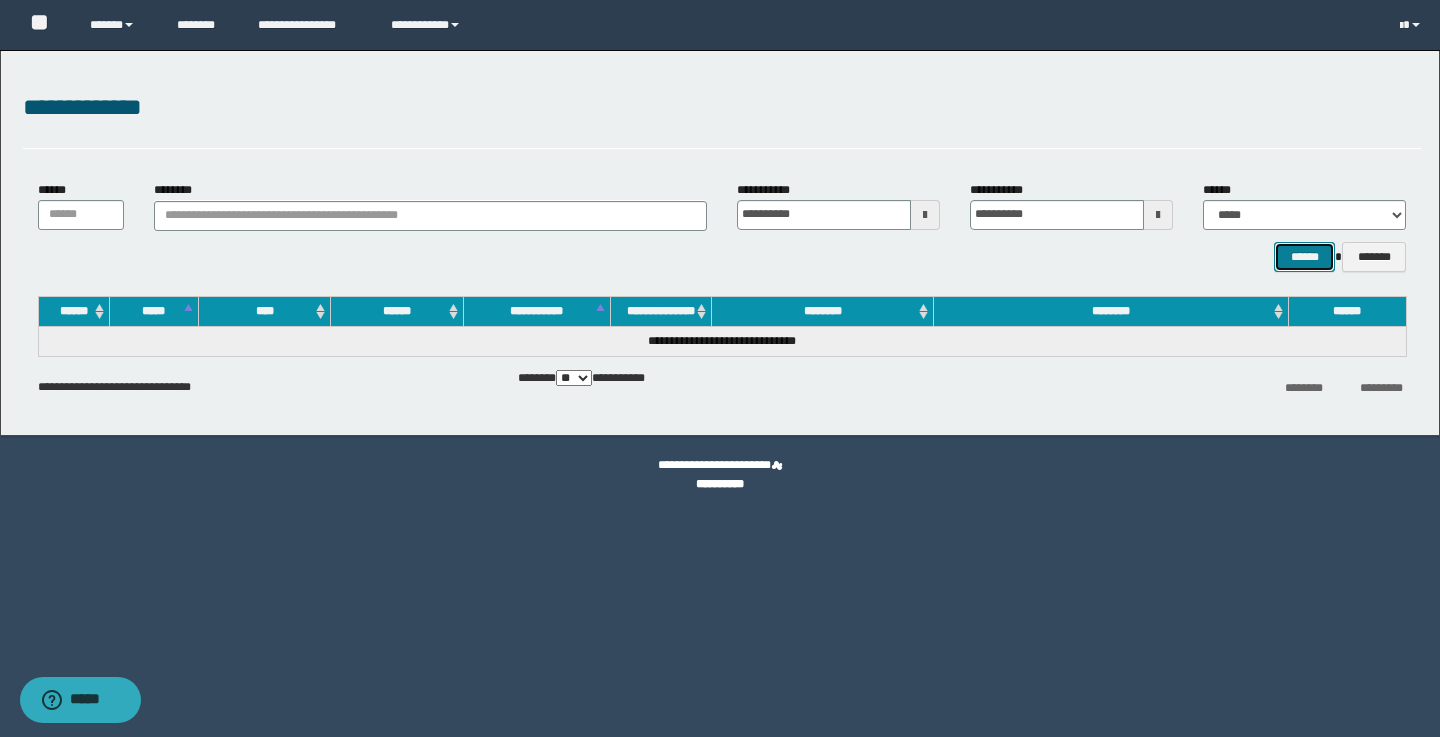 click on "******" at bounding box center [1304, 257] 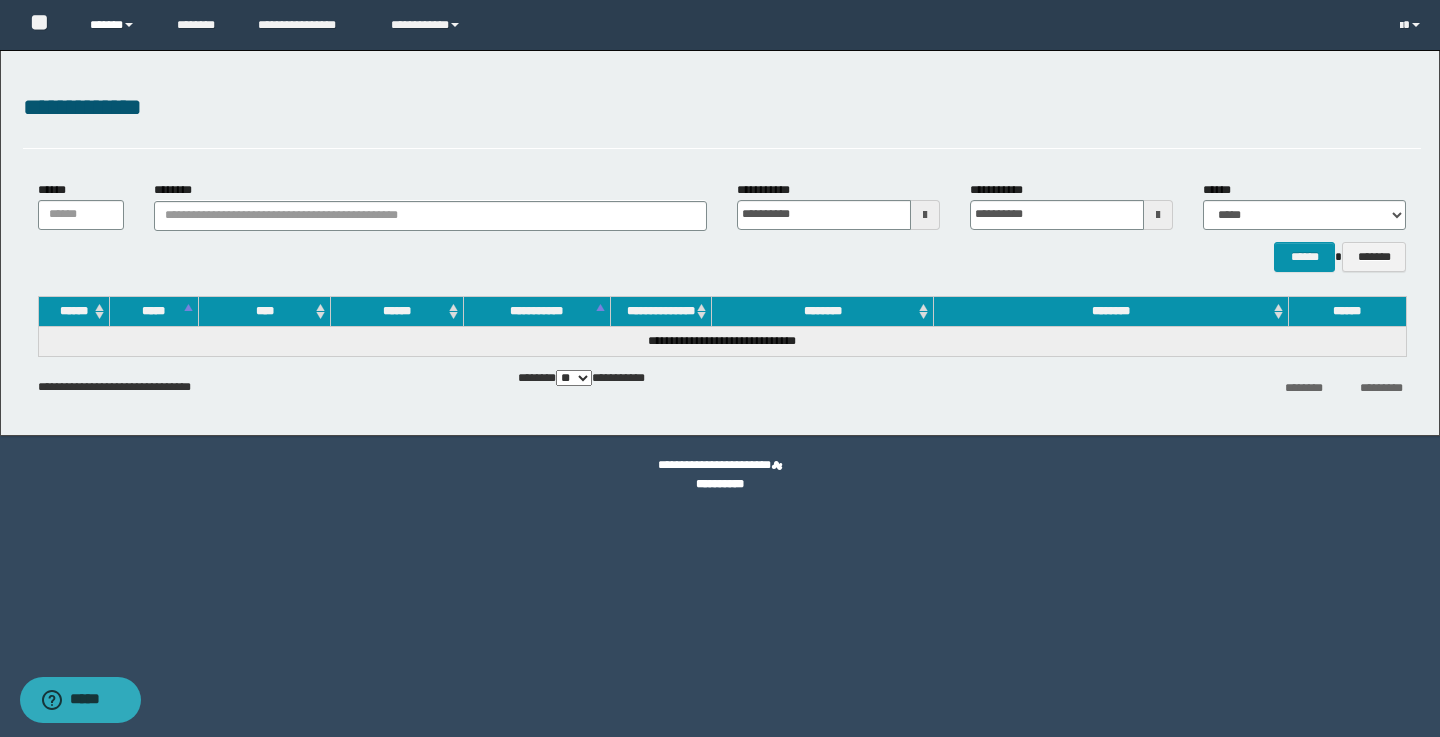 click at bounding box center (129, 25) 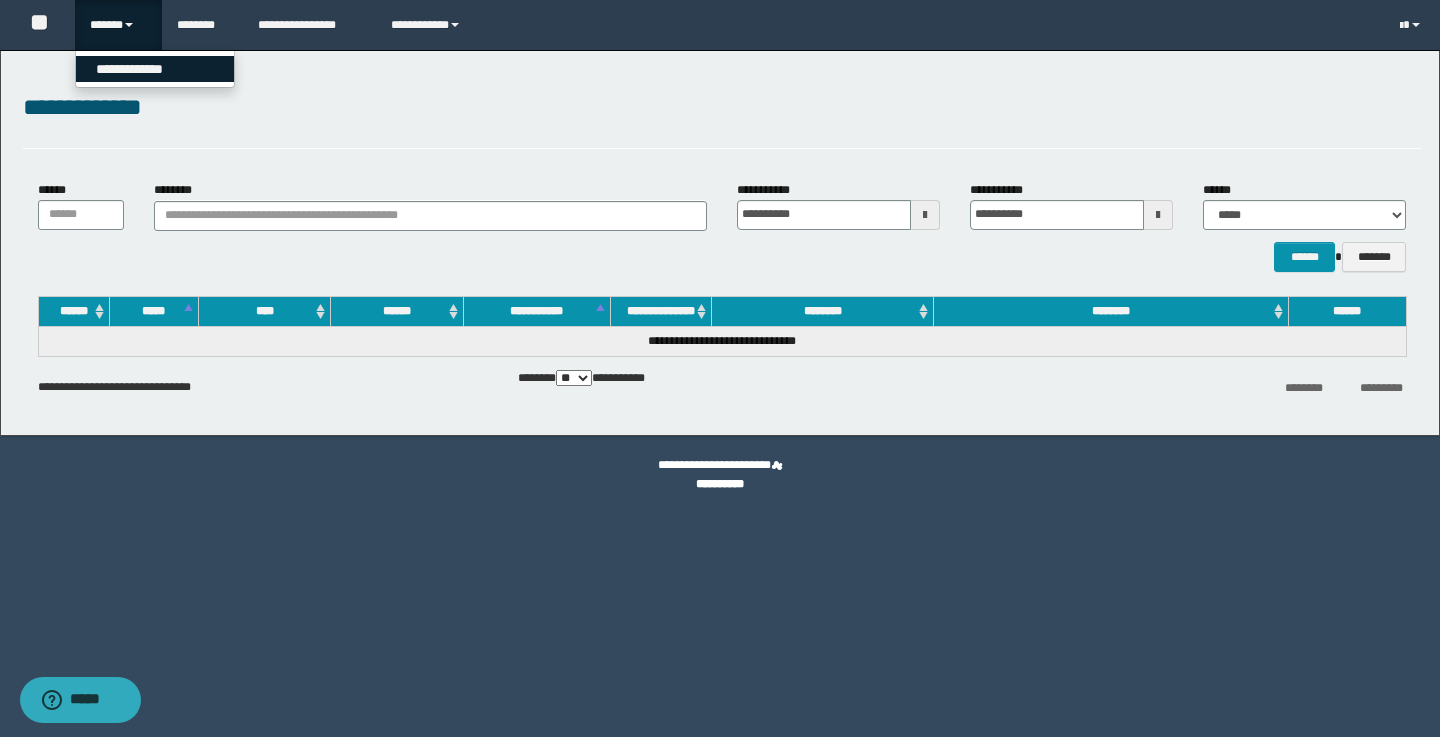 click on "**********" at bounding box center [155, 69] 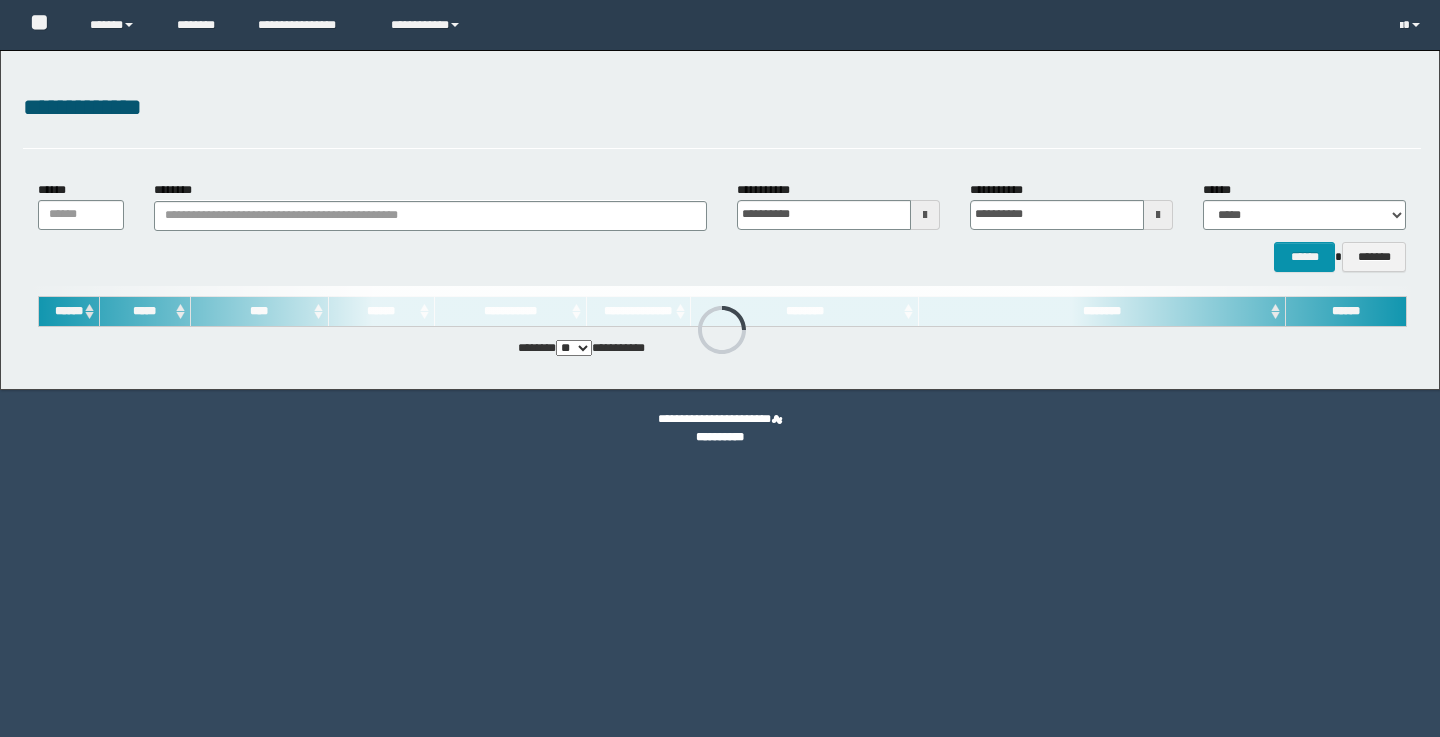 scroll, scrollTop: 0, scrollLeft: 0, axis: both 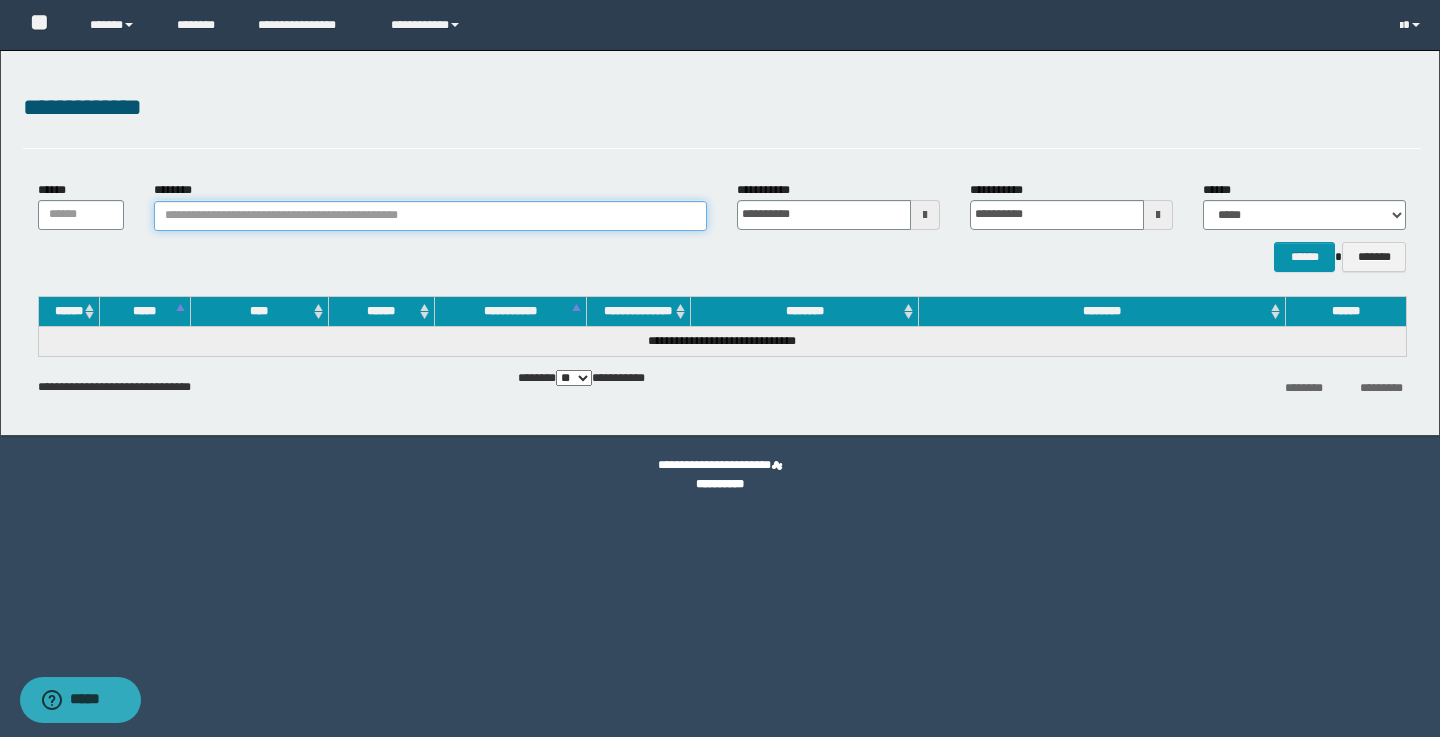 click on "********" at bounding box center [430, 216] 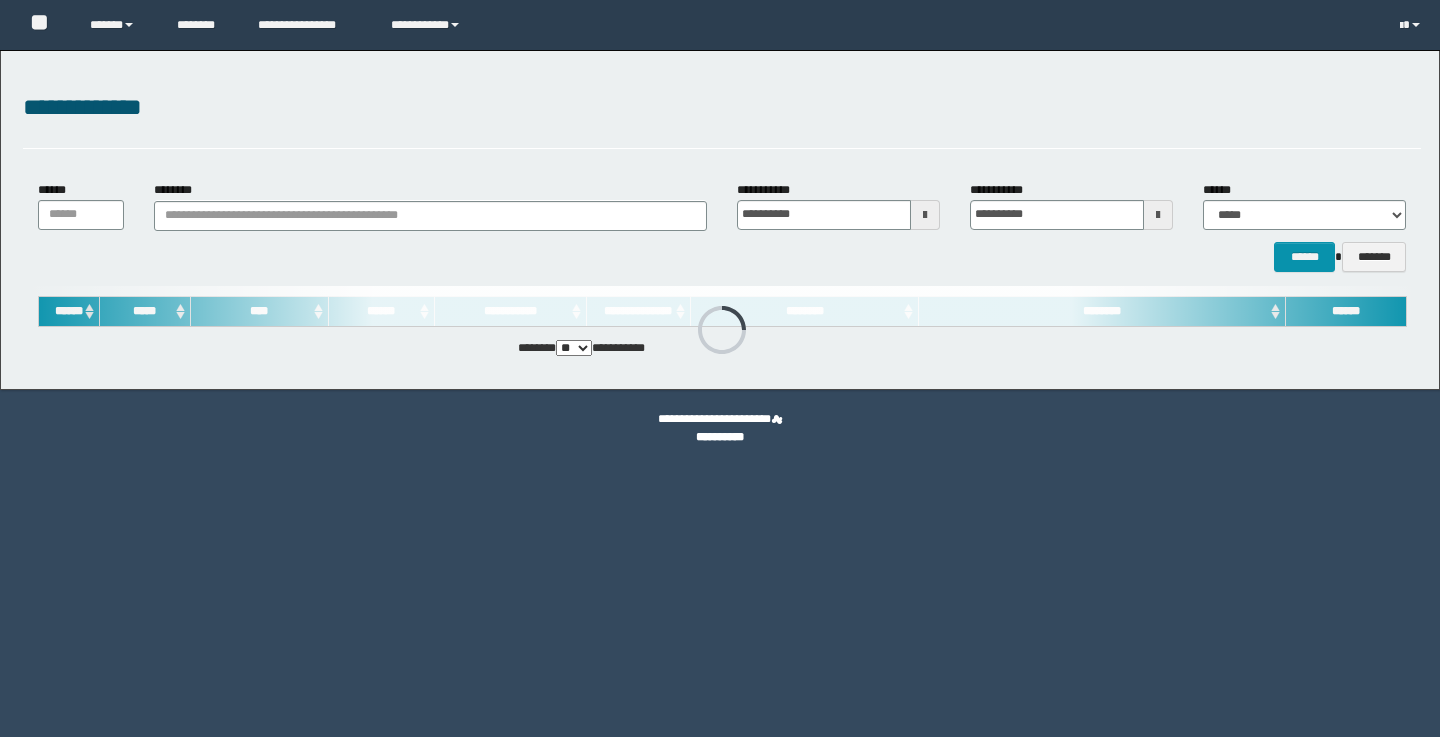 scroll, scrollTop: 0, scrollLeft: 0, axis: both 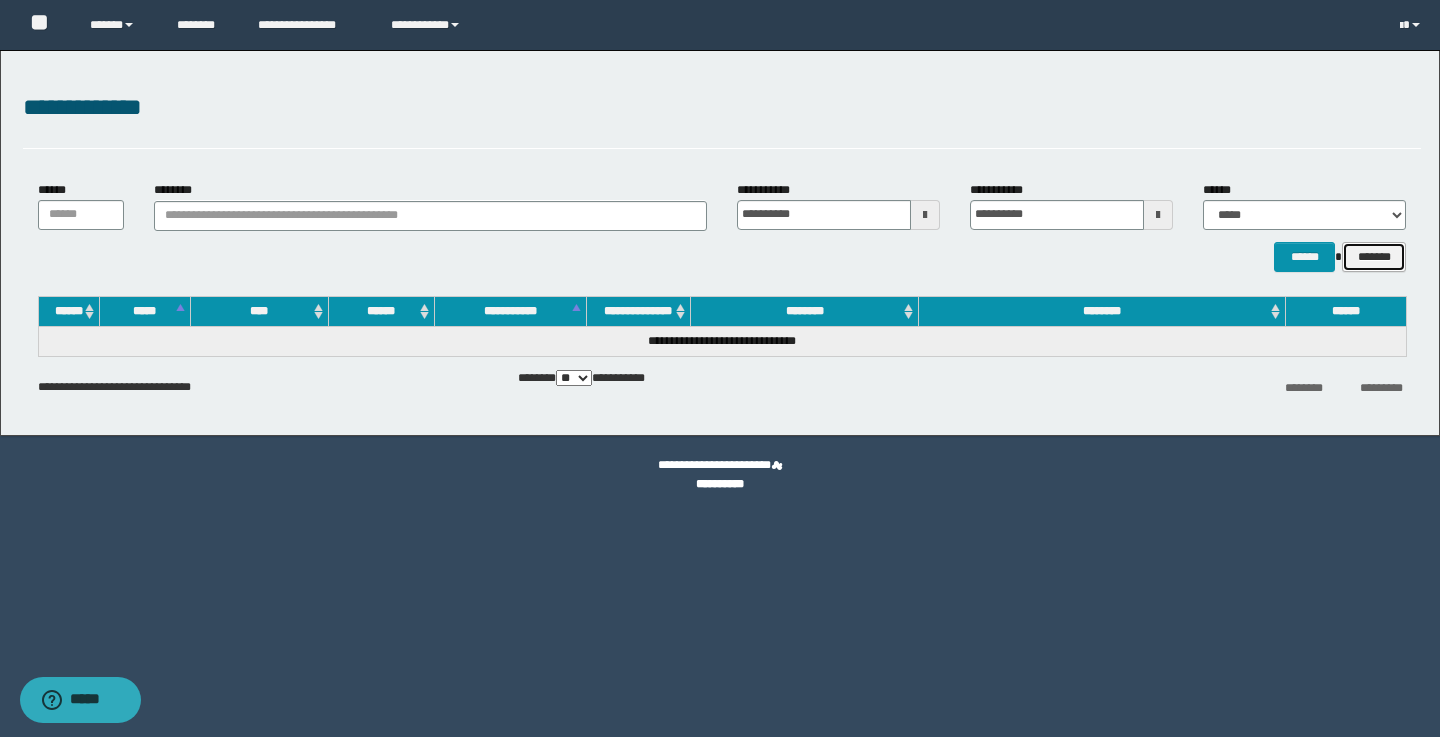 click on "*******" at bounding box center (1374, 257) 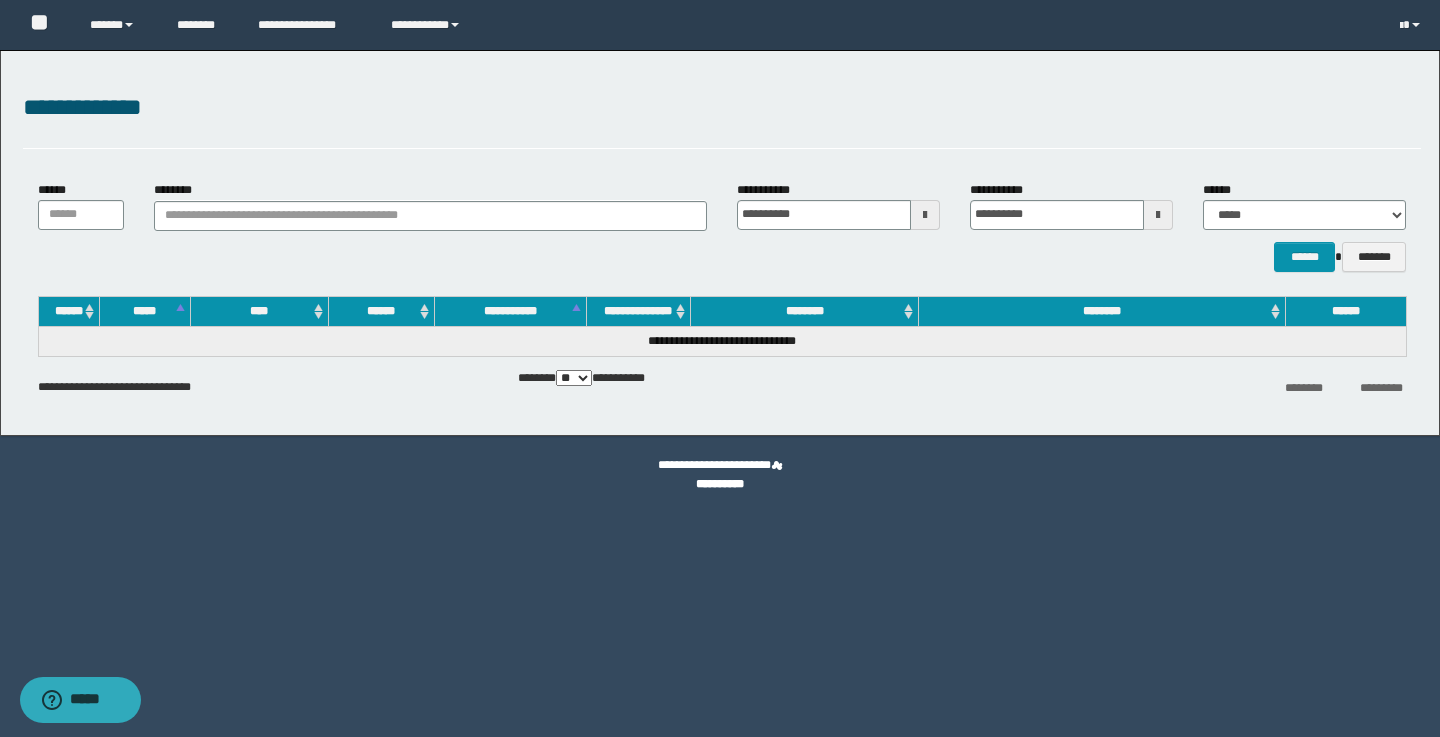 click at bounding box center [925, 215] 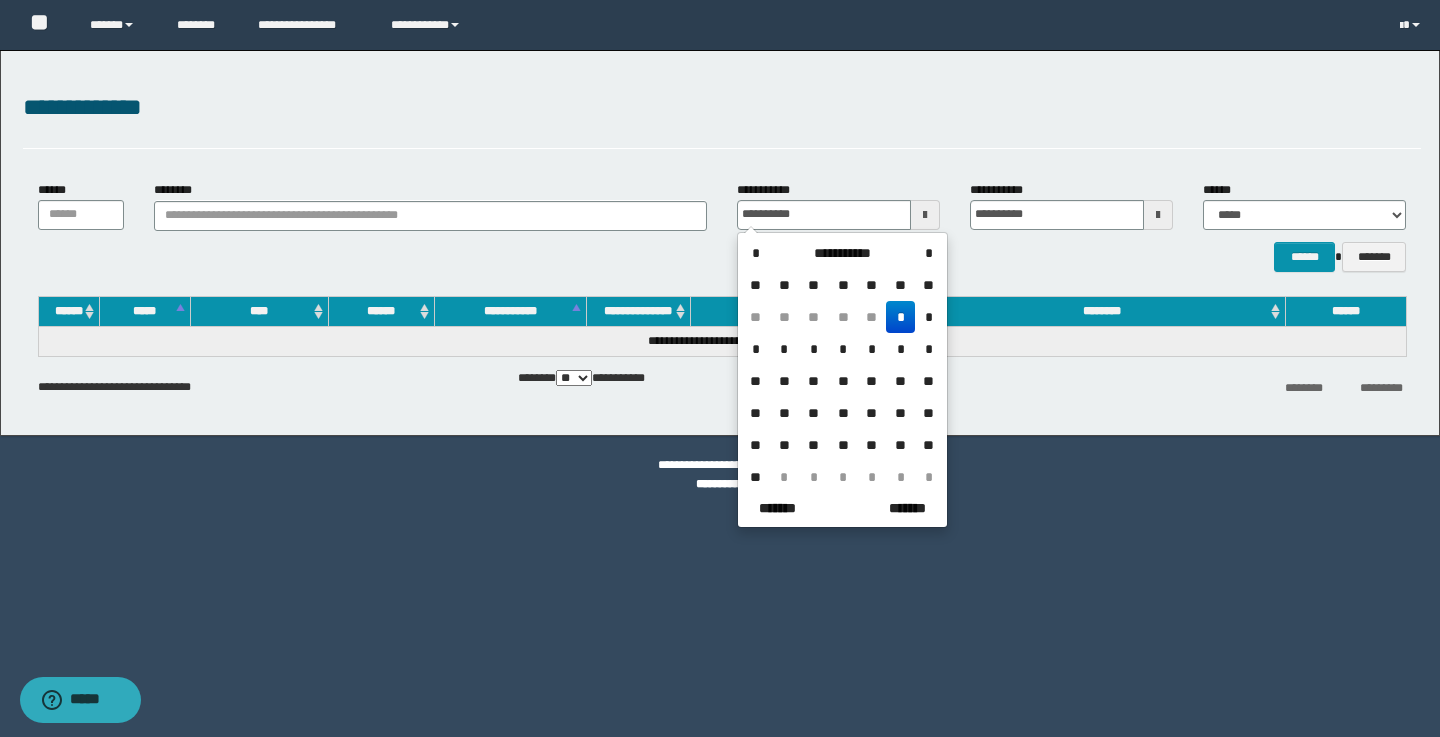 click at bounding box center [1158, 215] 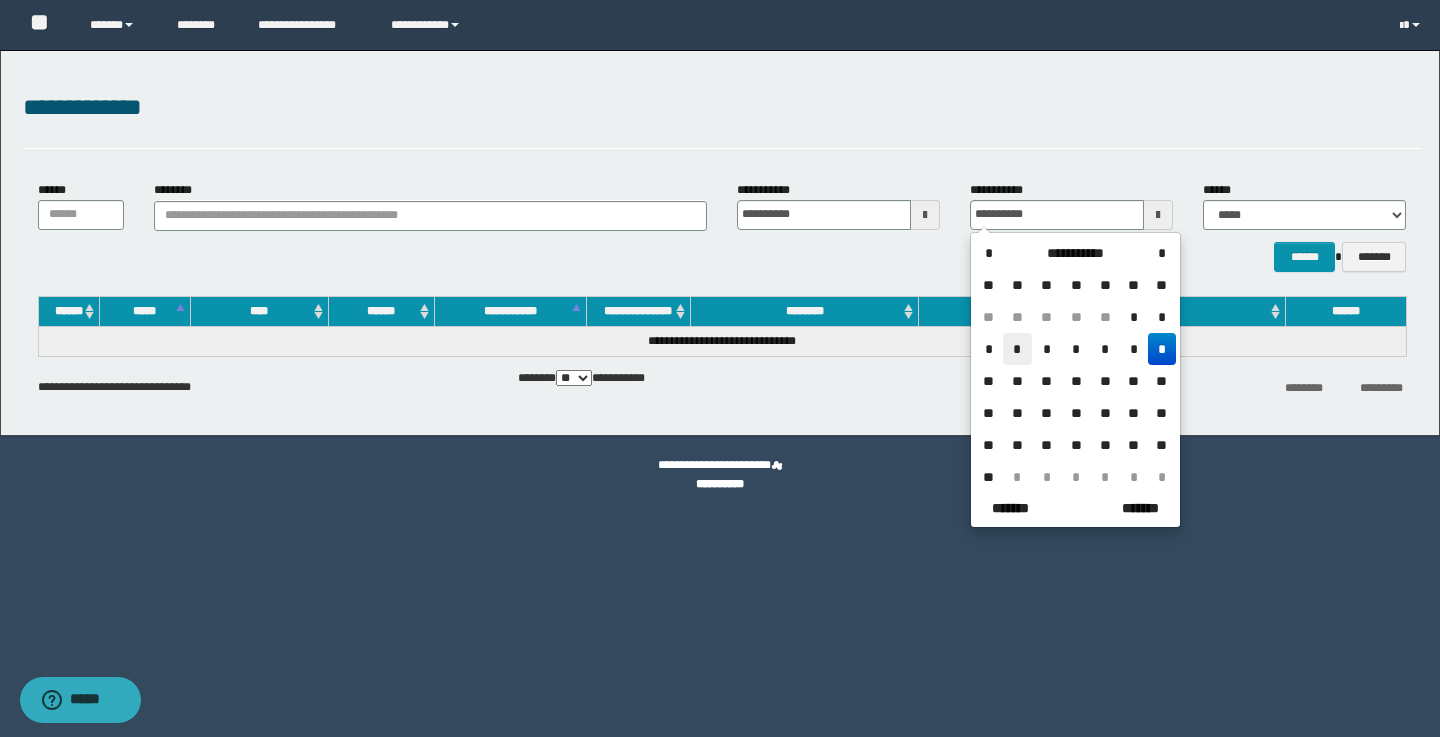 click on "*" at bounding box center [1017, 349] 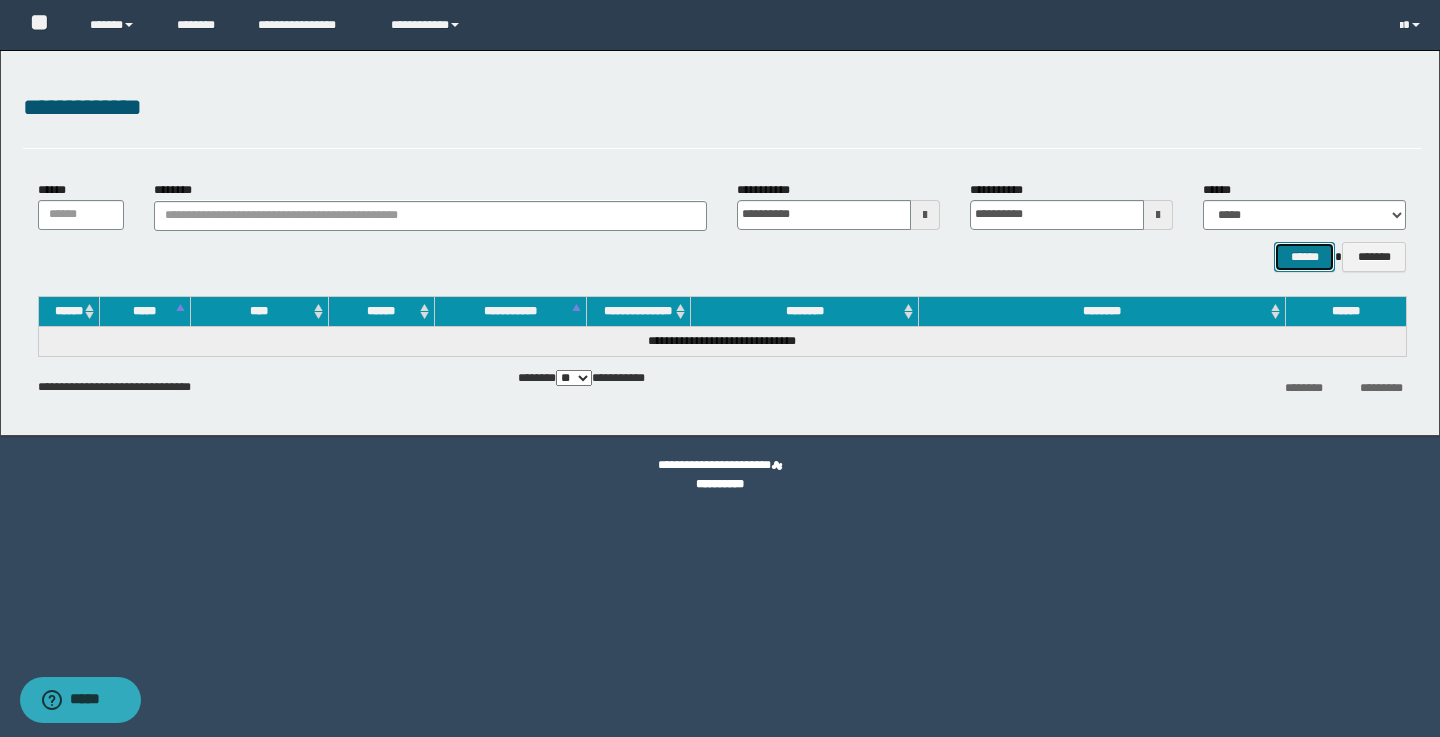 click on "******" at bounding box center [1304, 257] 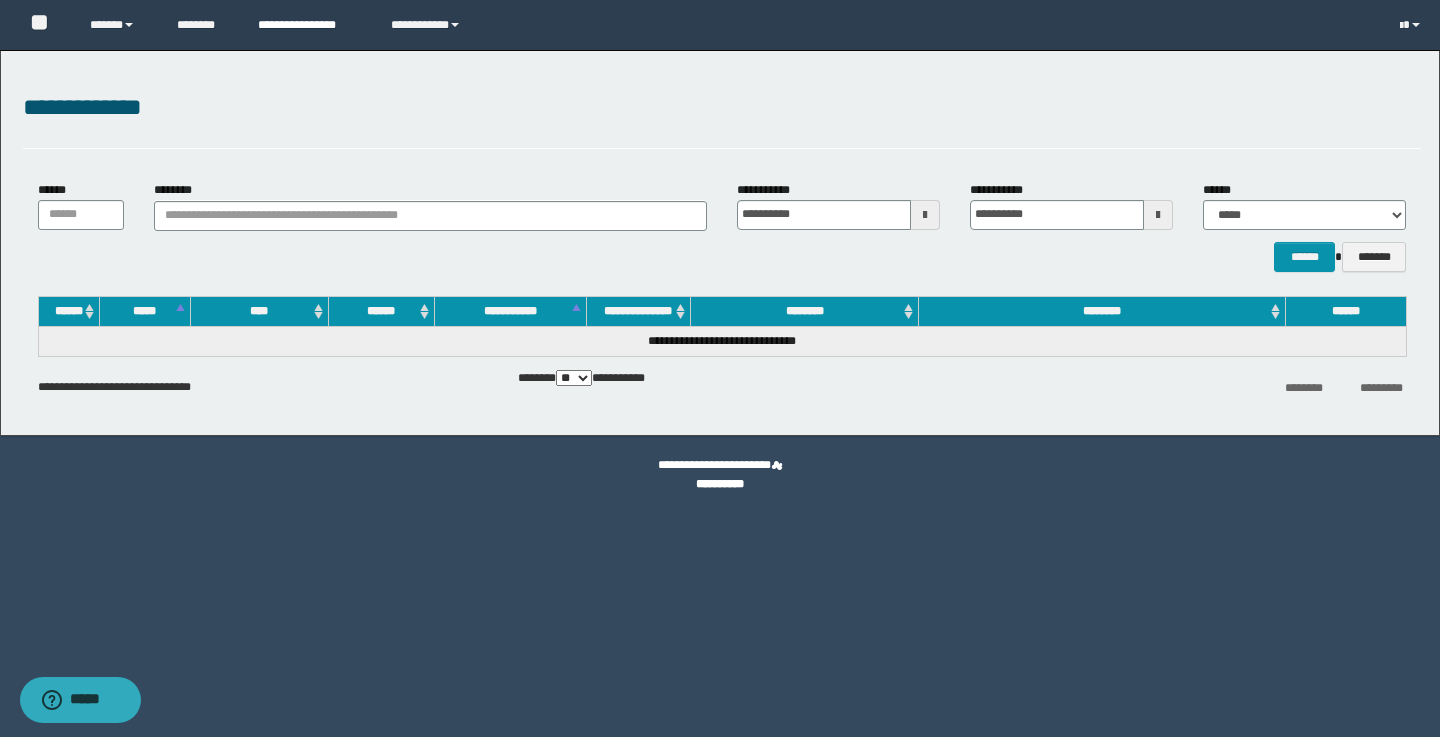 click on "**********" at bounding box center (309, 25) 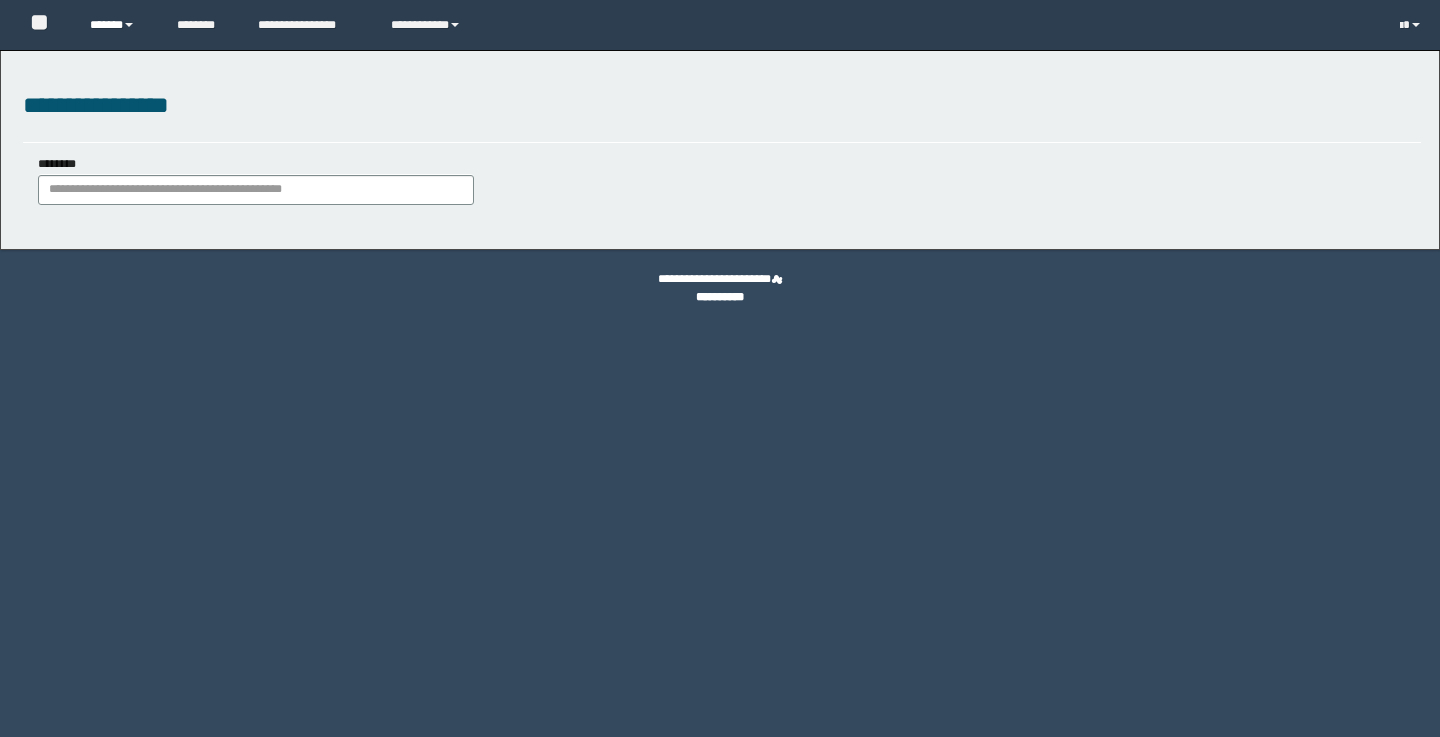 scroll, scrollTop: 0, scrollLeft: 0, axis: both 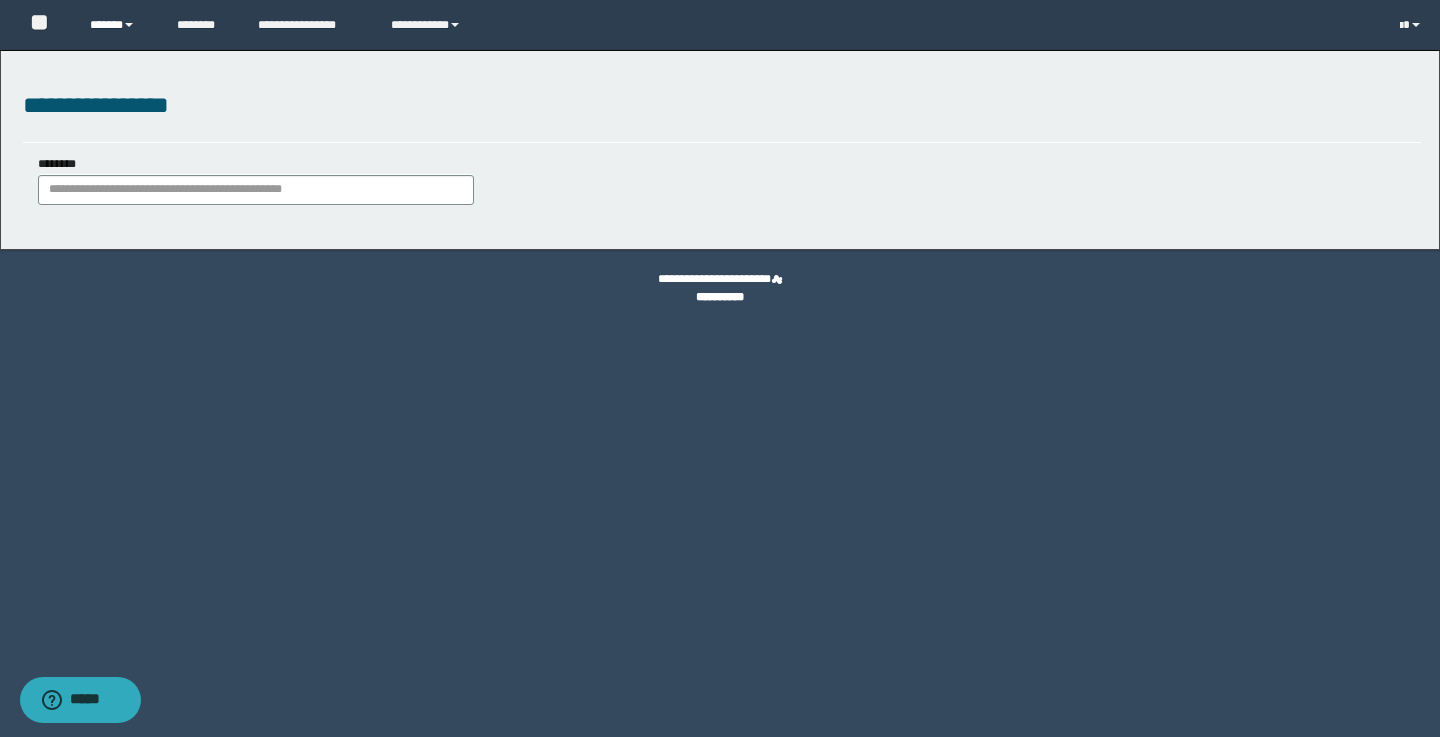 click on "******" at bounding box center (118, 25) 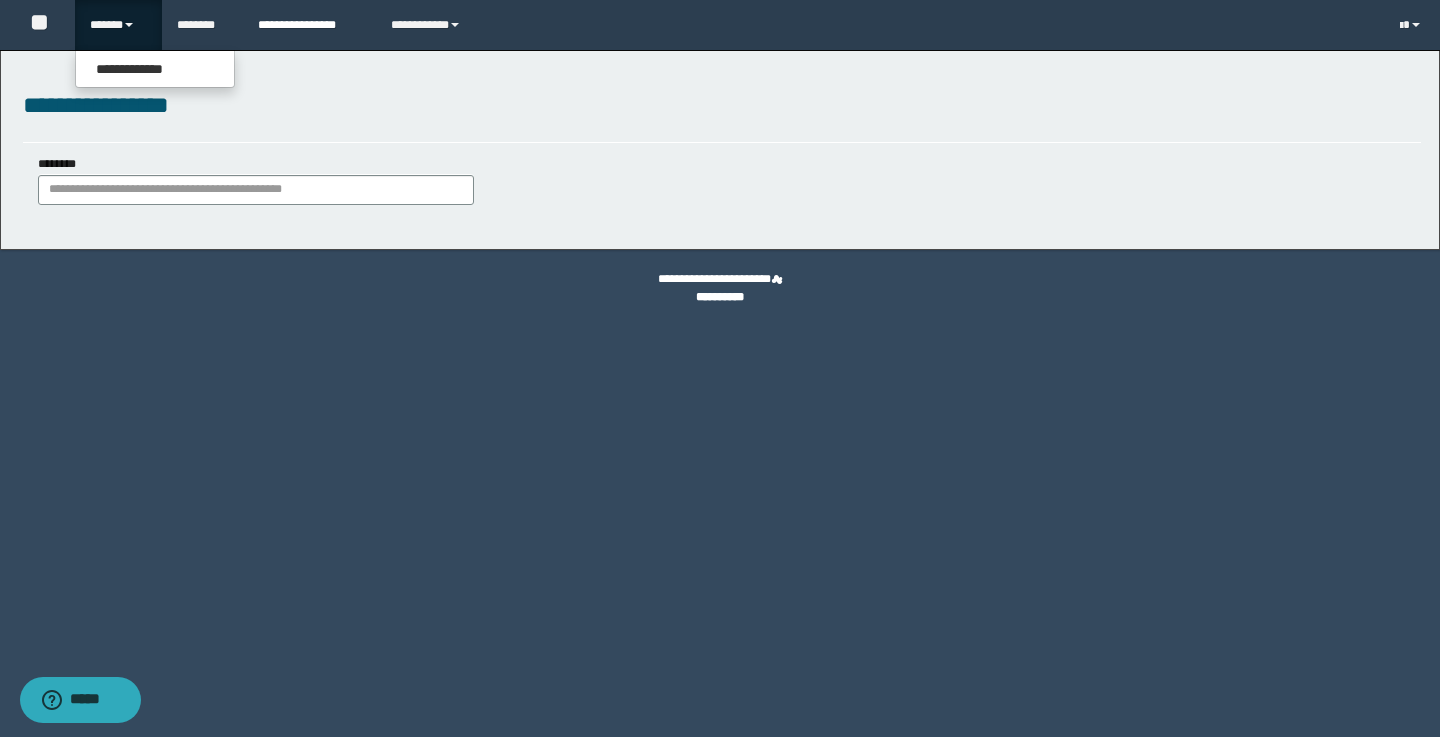 click on "**********" at bounding box center (309, 25) 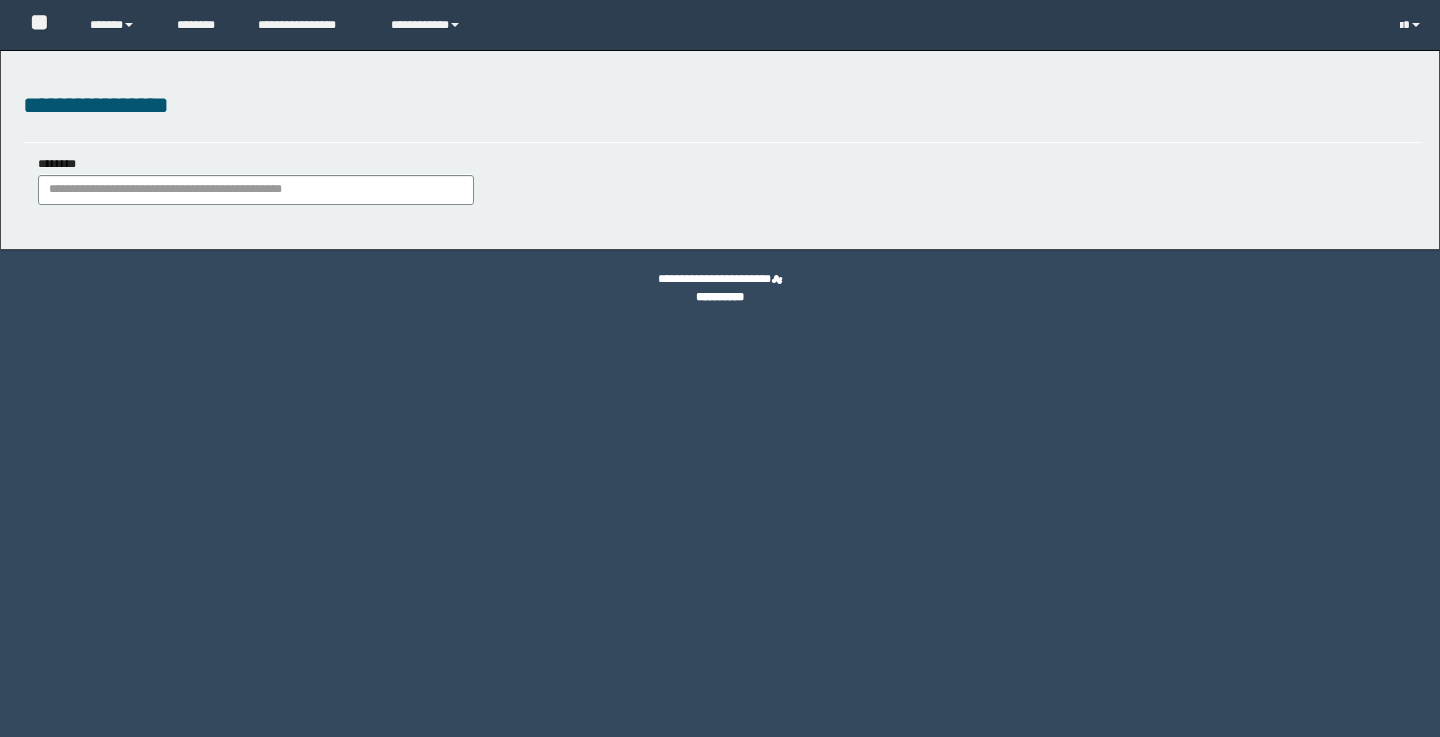 scroll, scrollTop: 0, scrollLeft: 0, axis: both 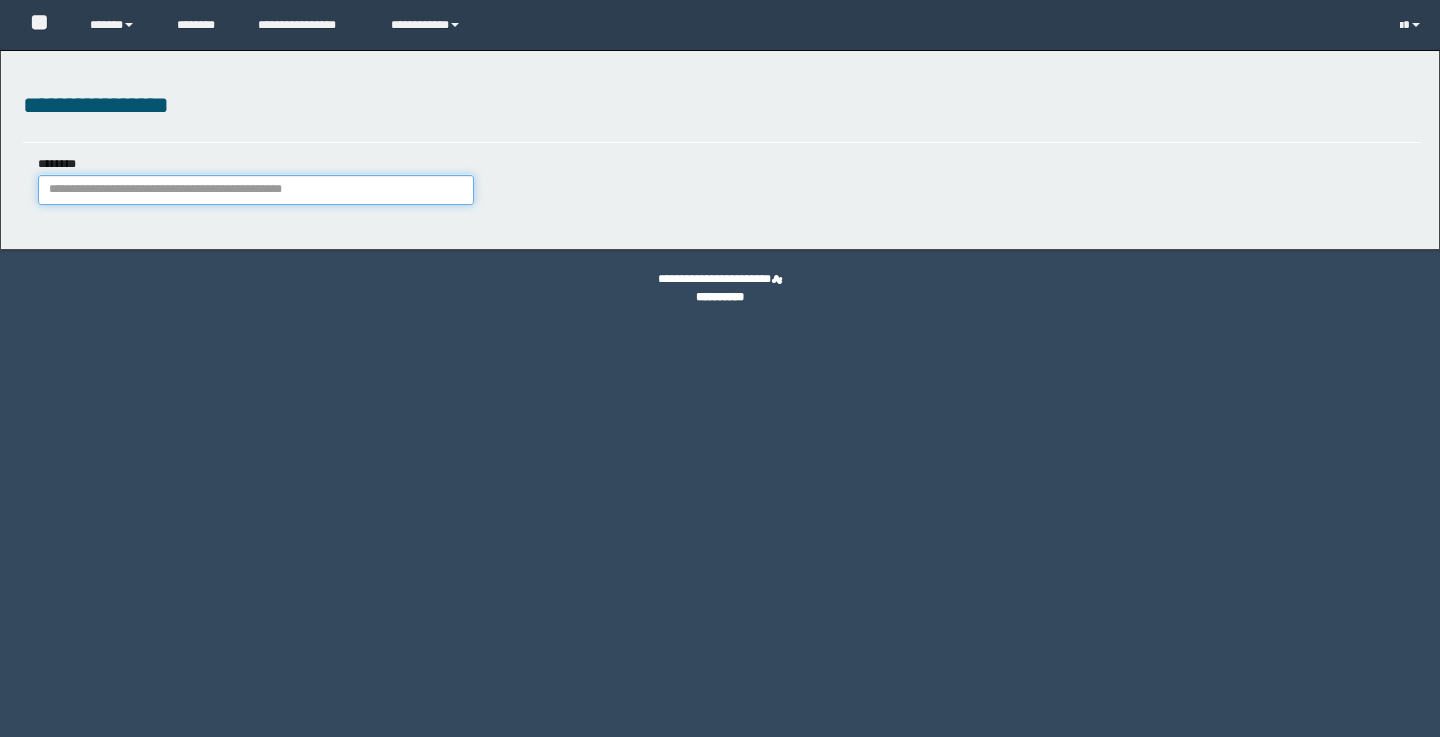 click on "********" at bounding box center (256, 190) 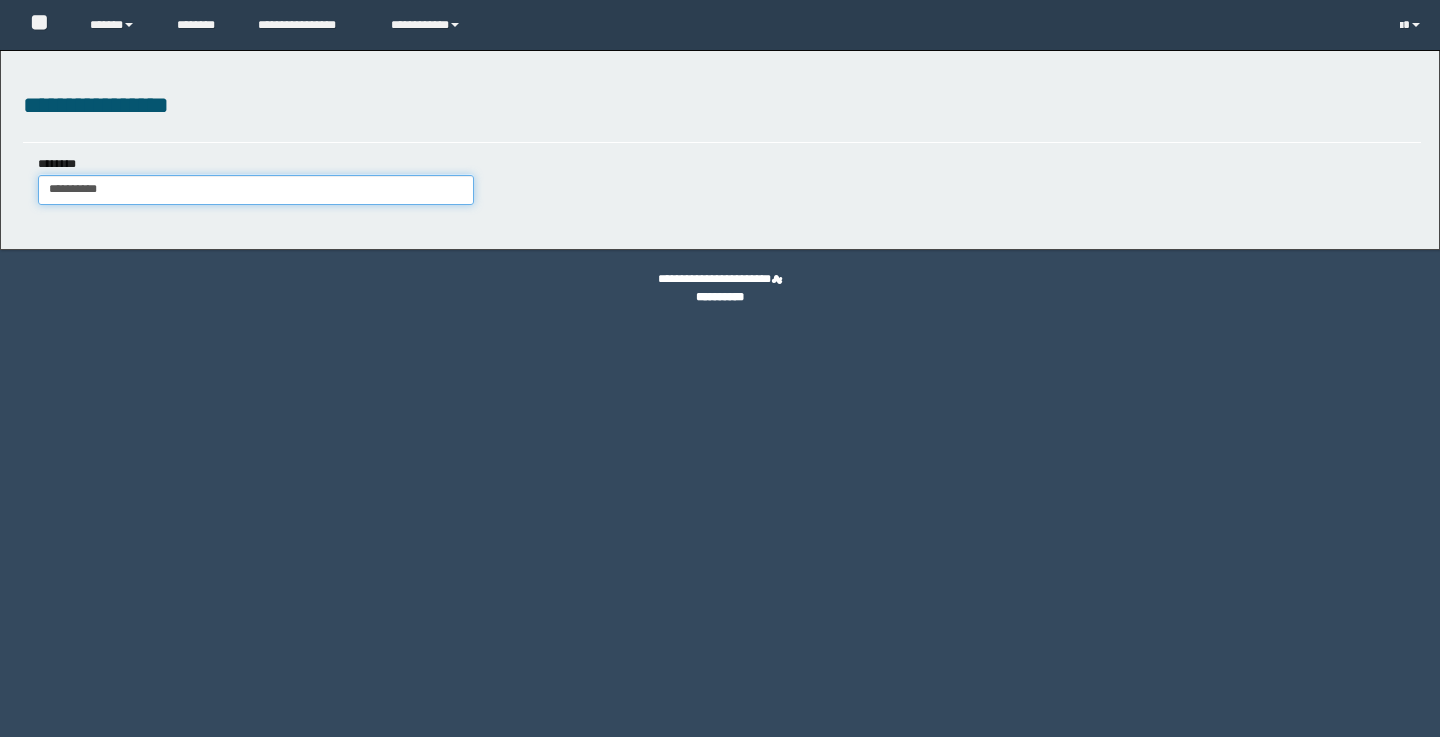 type on "**********" 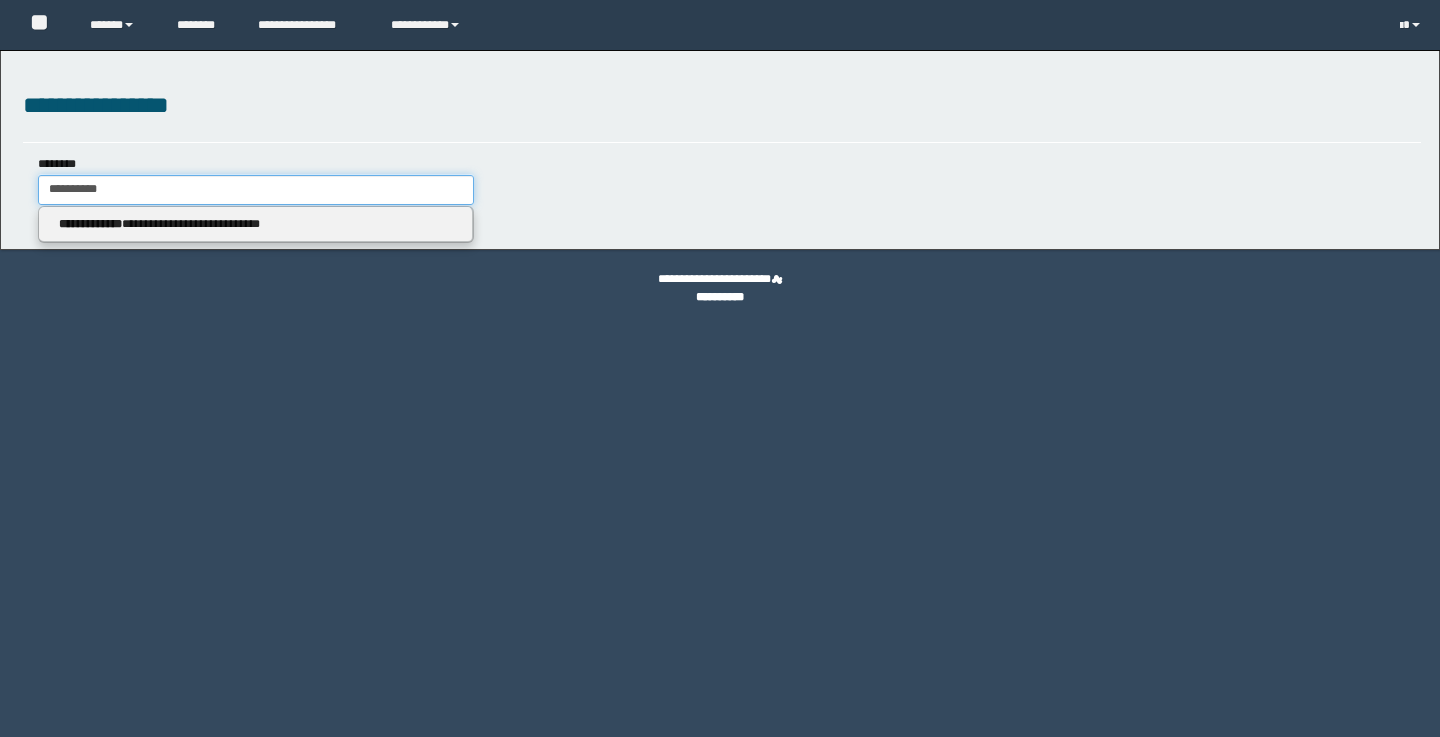 scroll, scrollTop: 0, scrollLeft: 0, axis: both 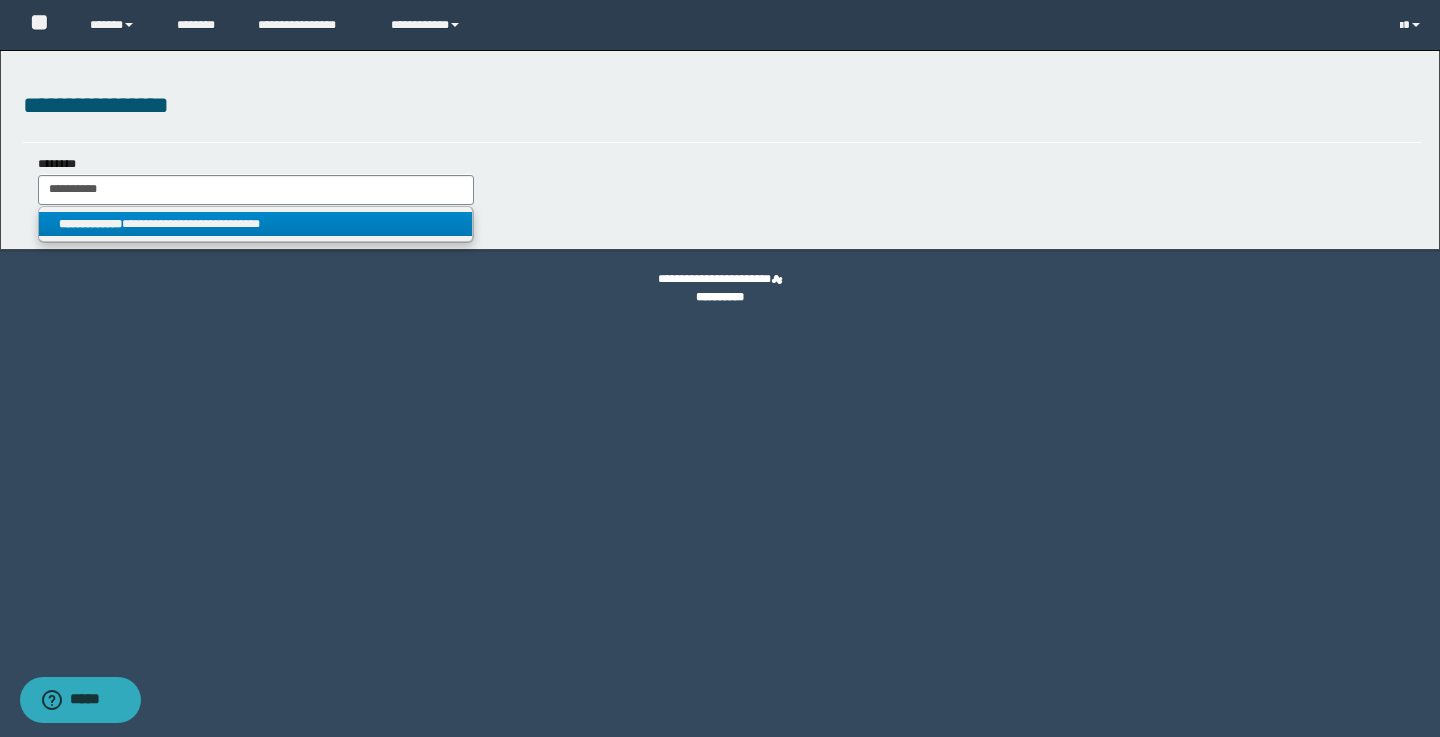 click on "**********" at bounding box center (255, 224) 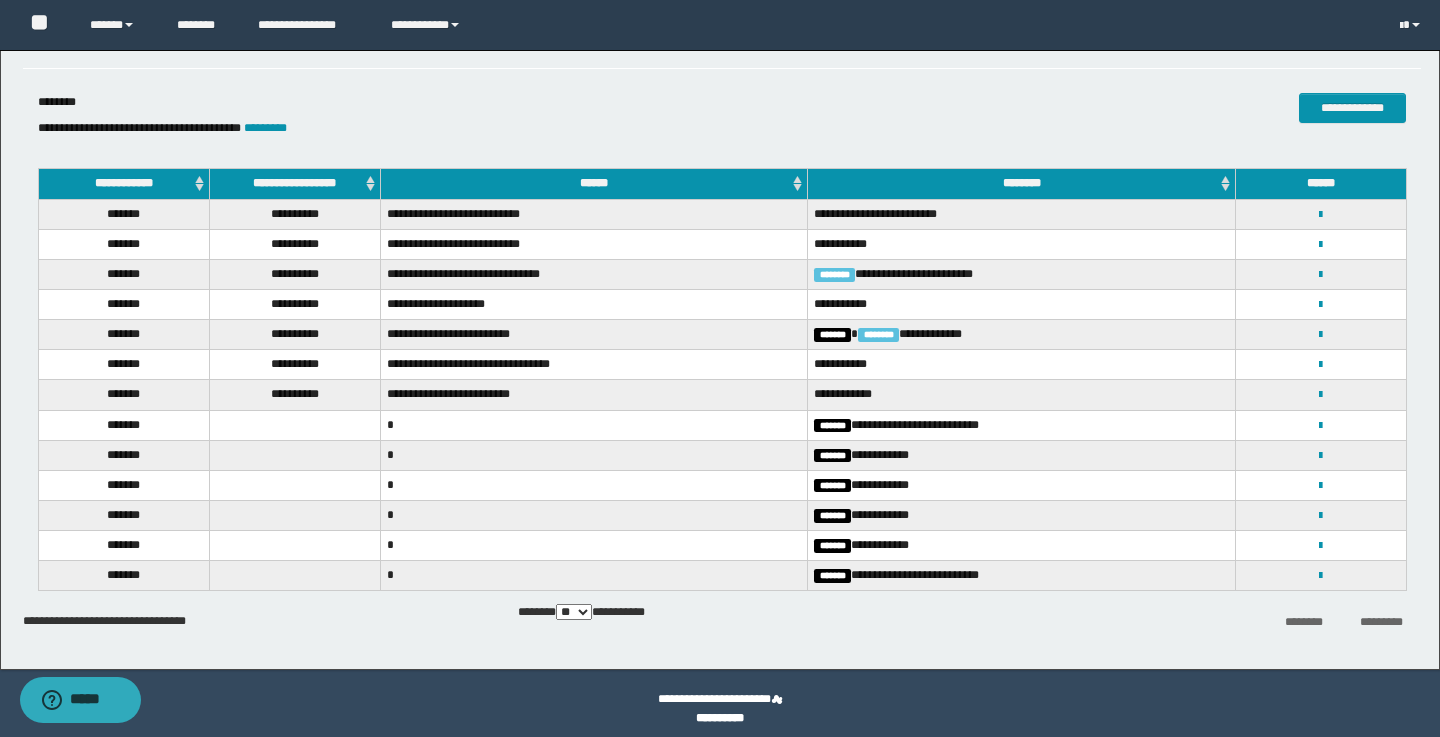 scroll, scrollTop: 75, scrollLeft: 0, axis: vertical 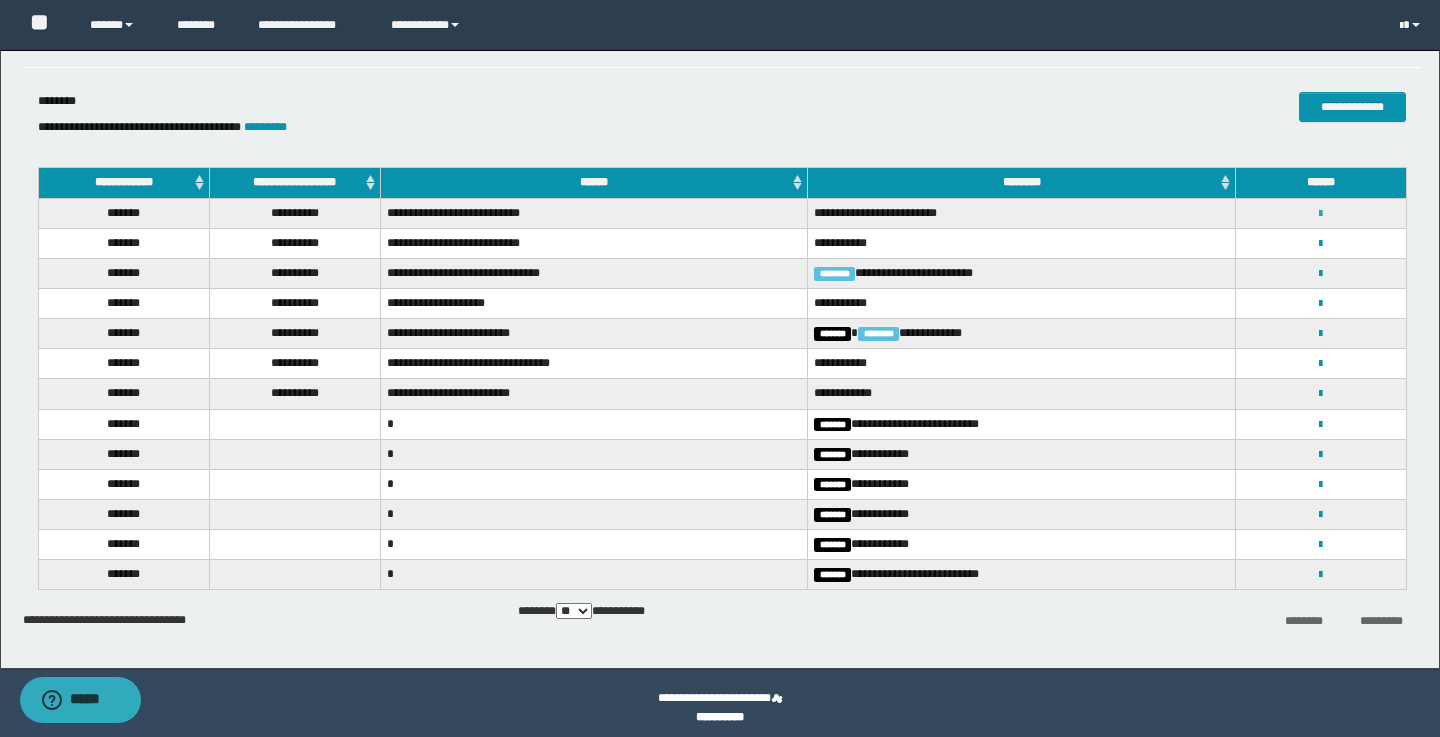 click at bounding box center (1320, 214) 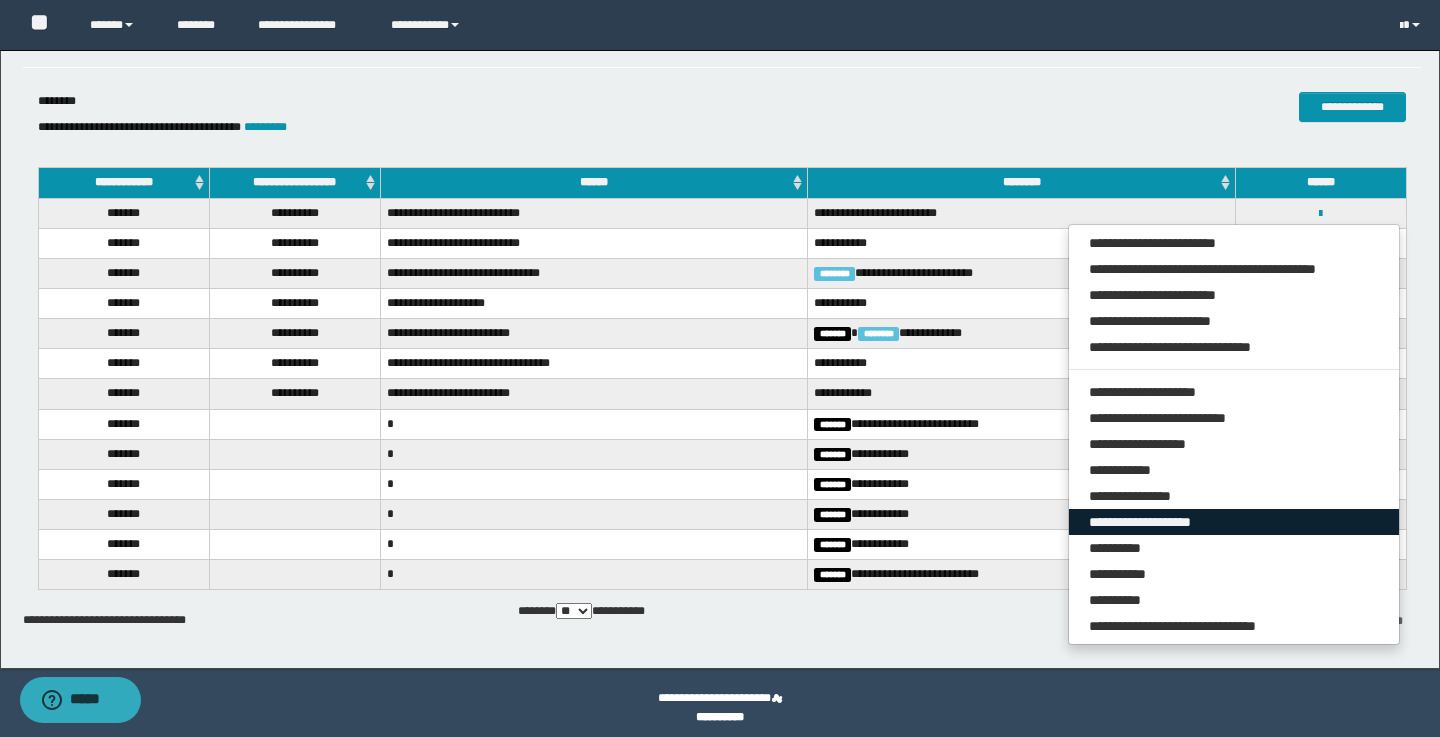 click on "**********" at bounding box center [1234, 522] 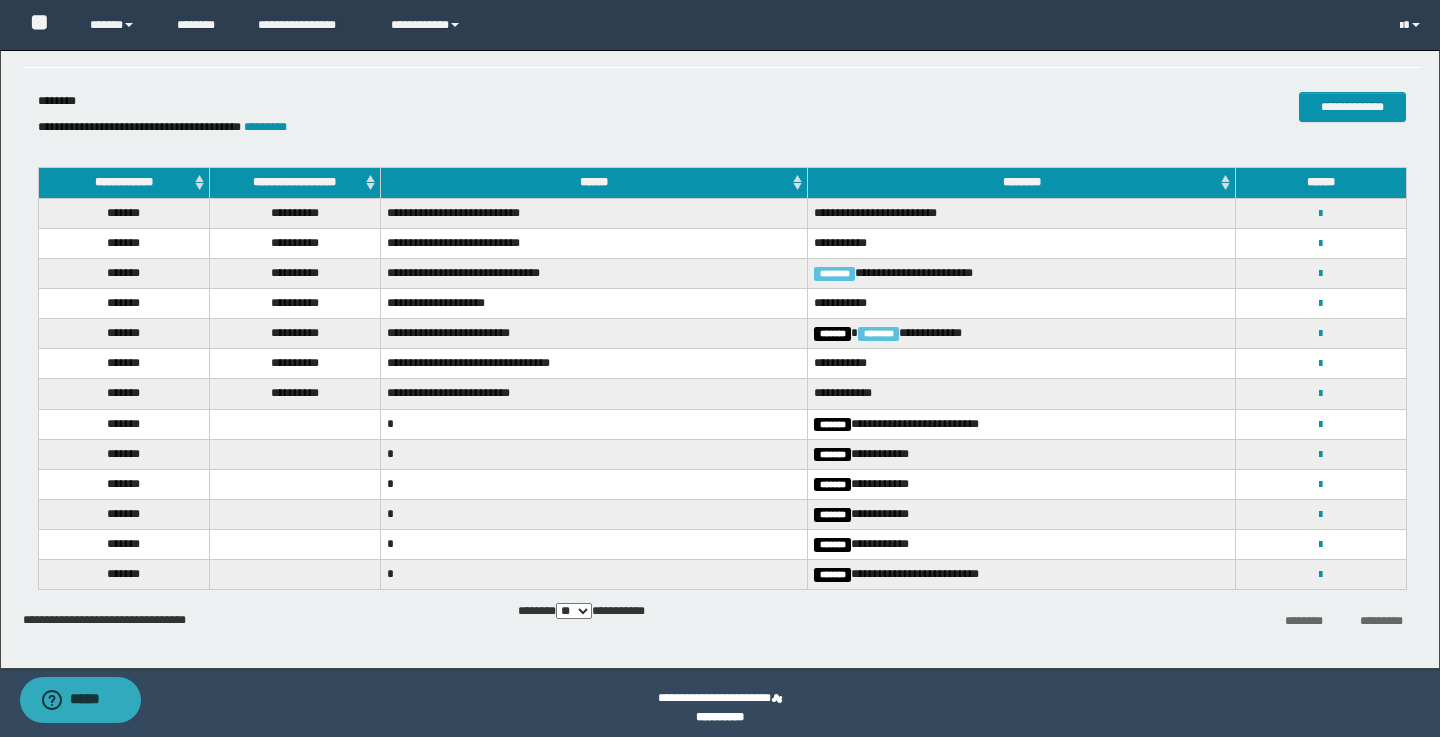 scroll, scrollTop: 0, scrollLeft: 0, axis: both 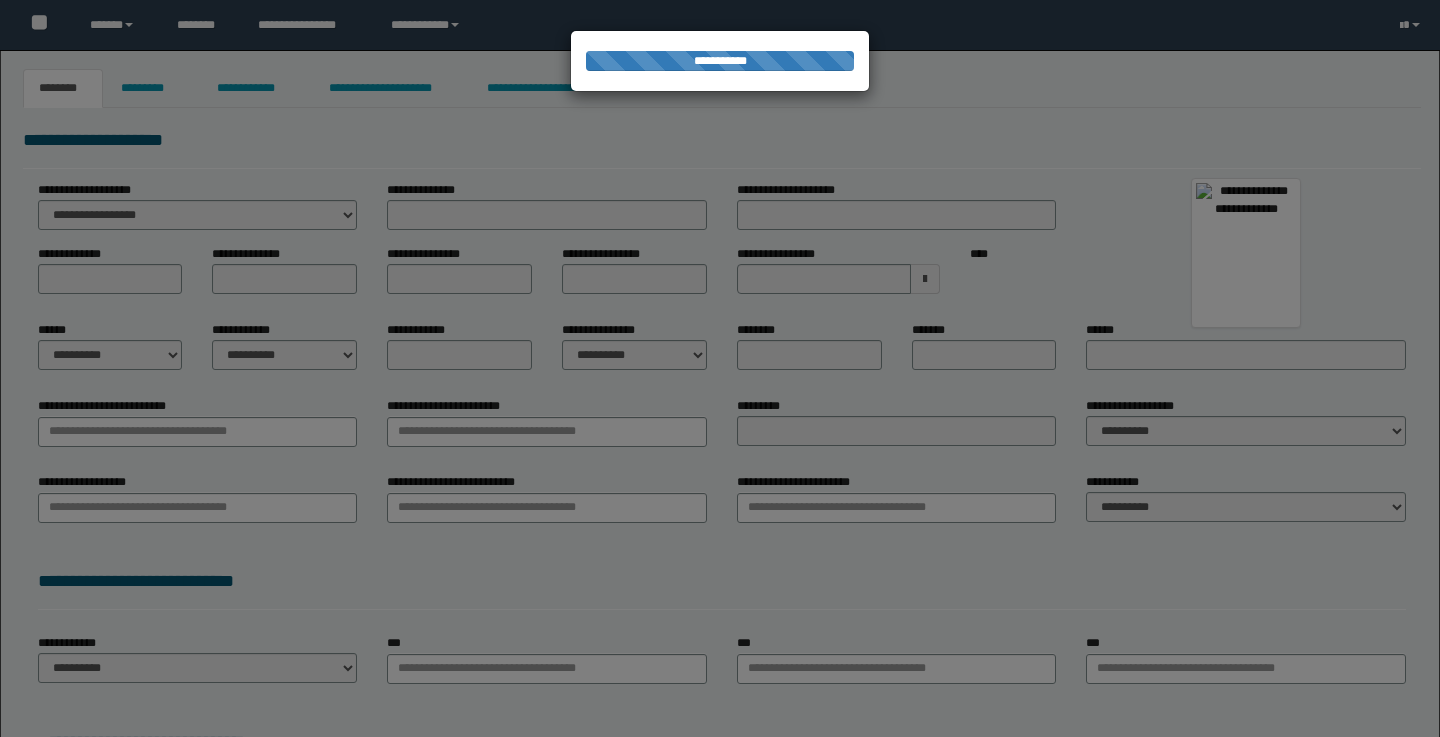 type on "********" 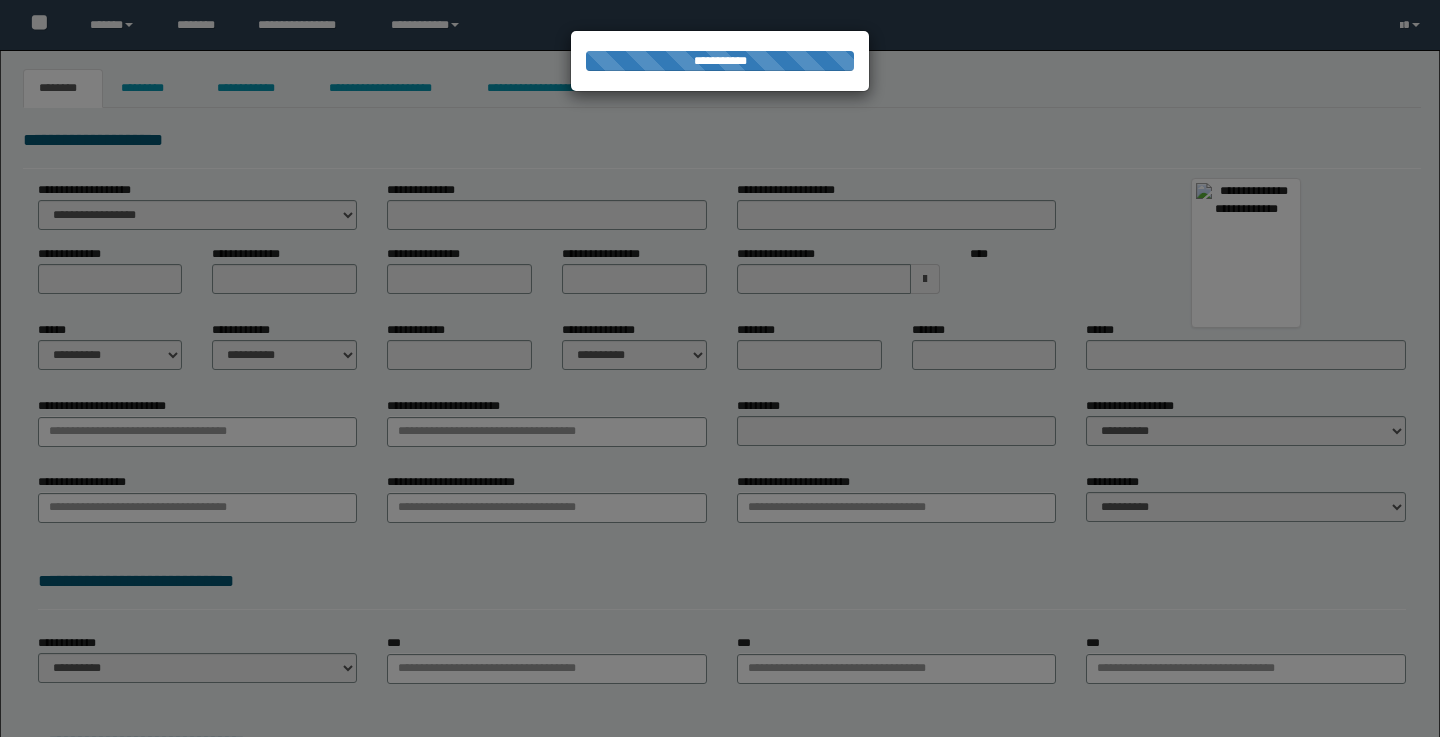 type on "*******" 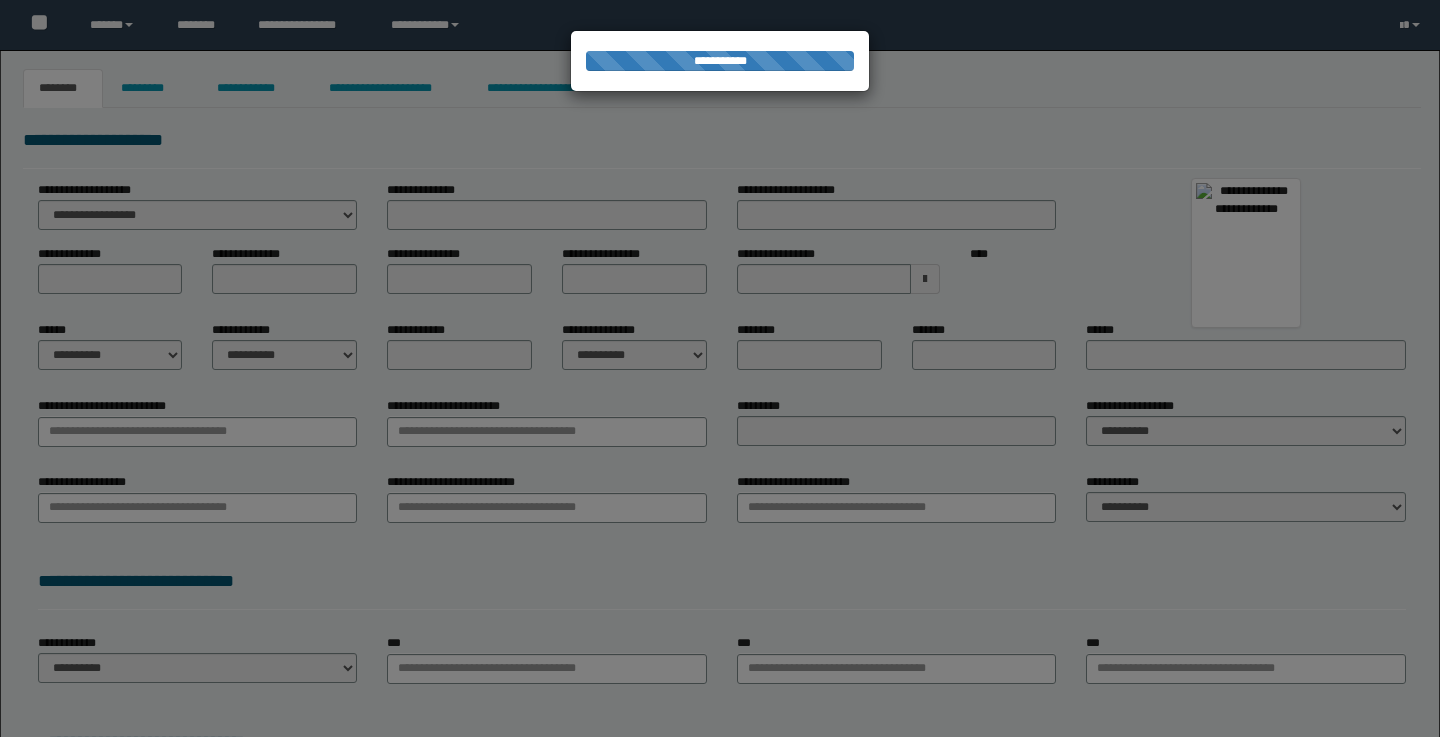 select on "*" 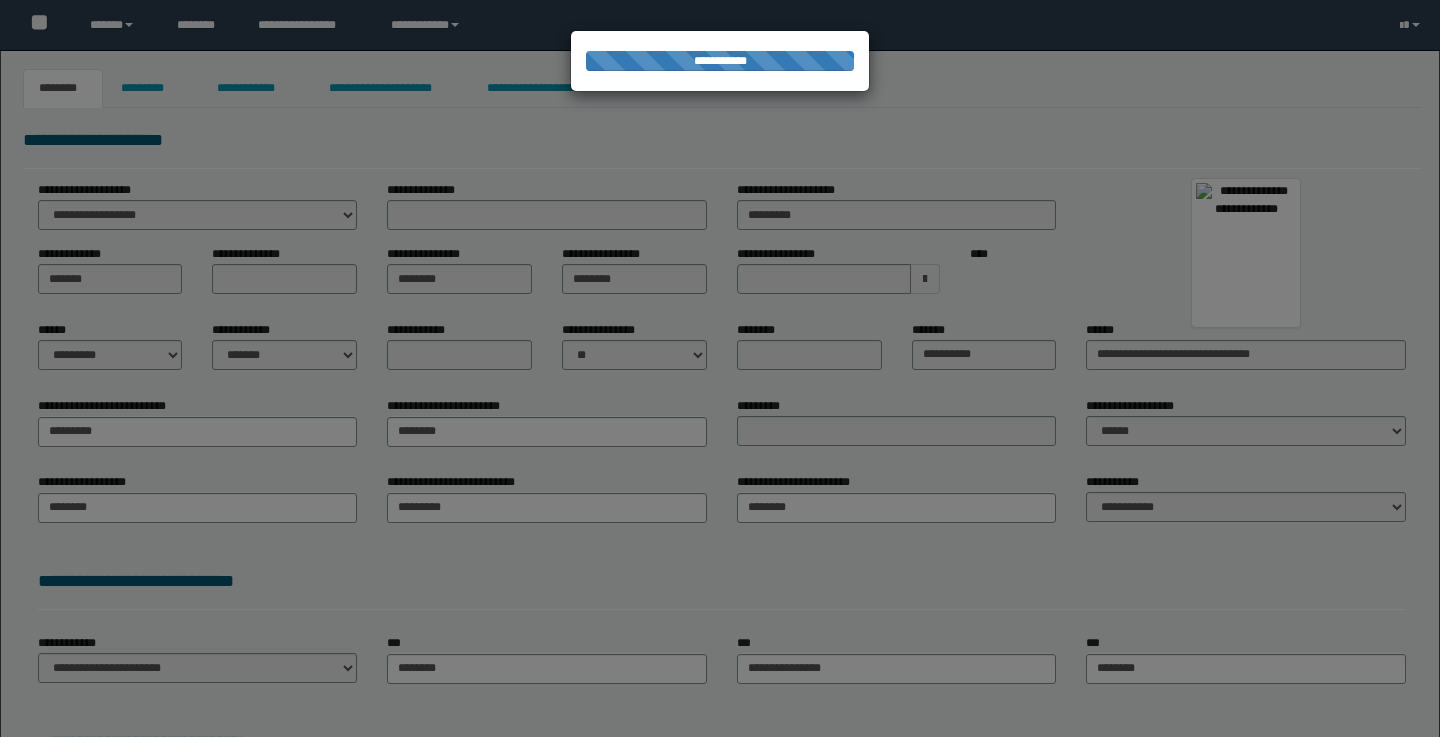 scroll, scrollTop: 0, scrollLeft: 0, axis: both 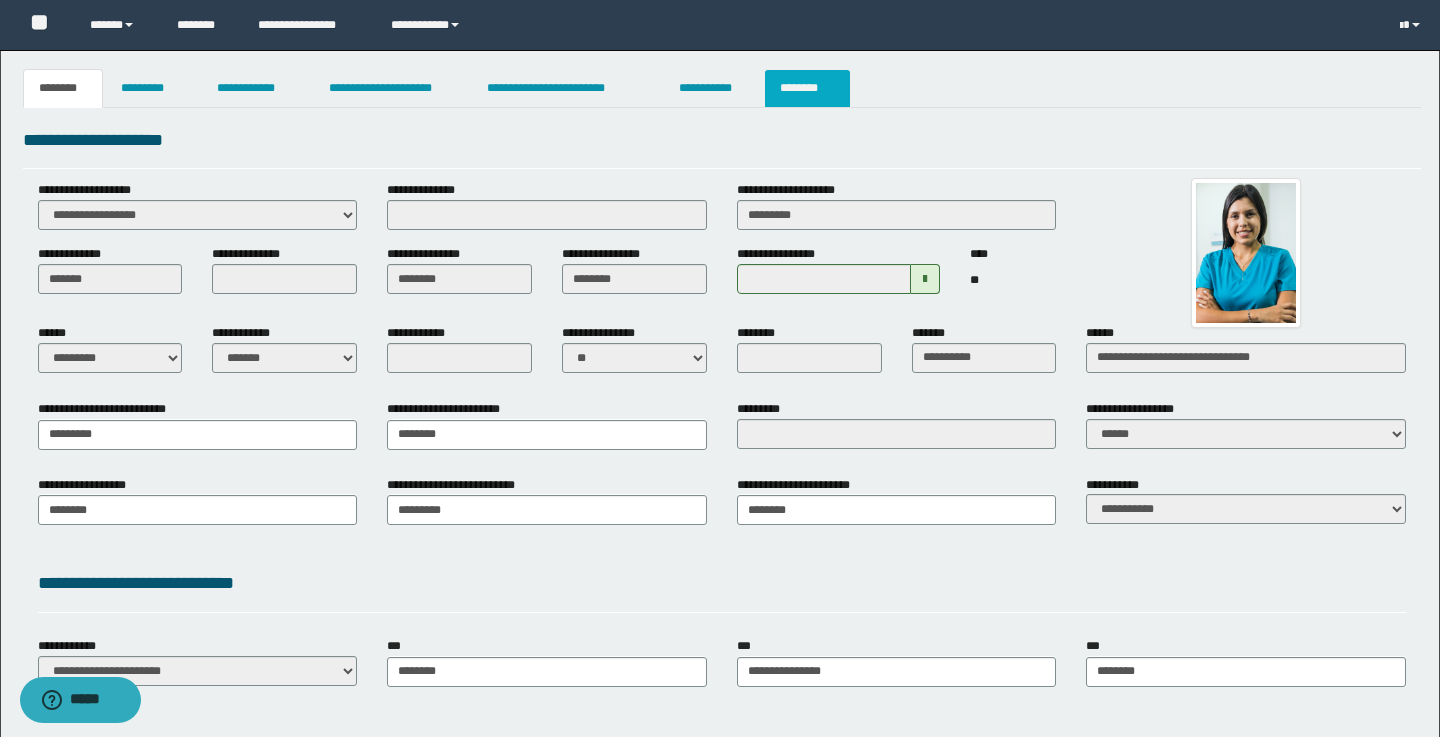 click on "********" at bounding box center [807, 88] 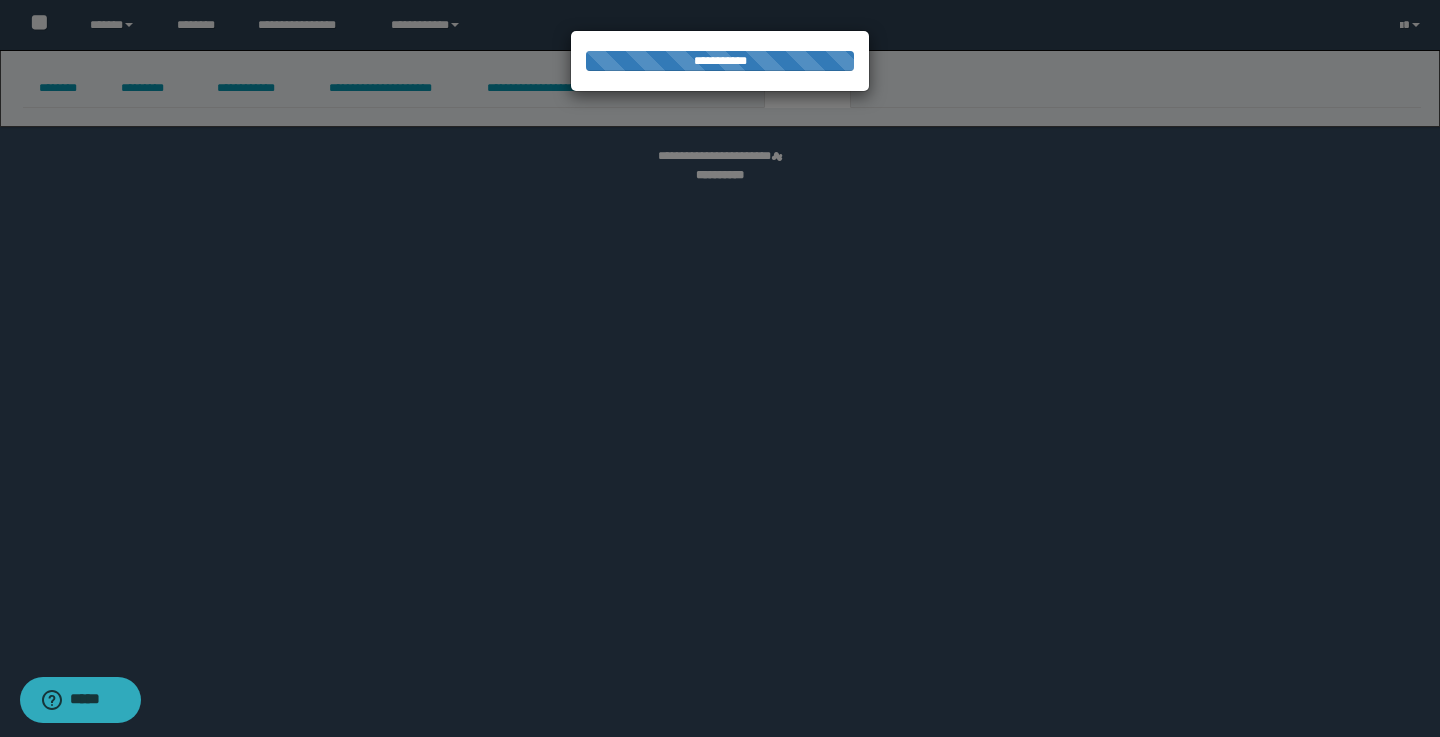 select on "****" 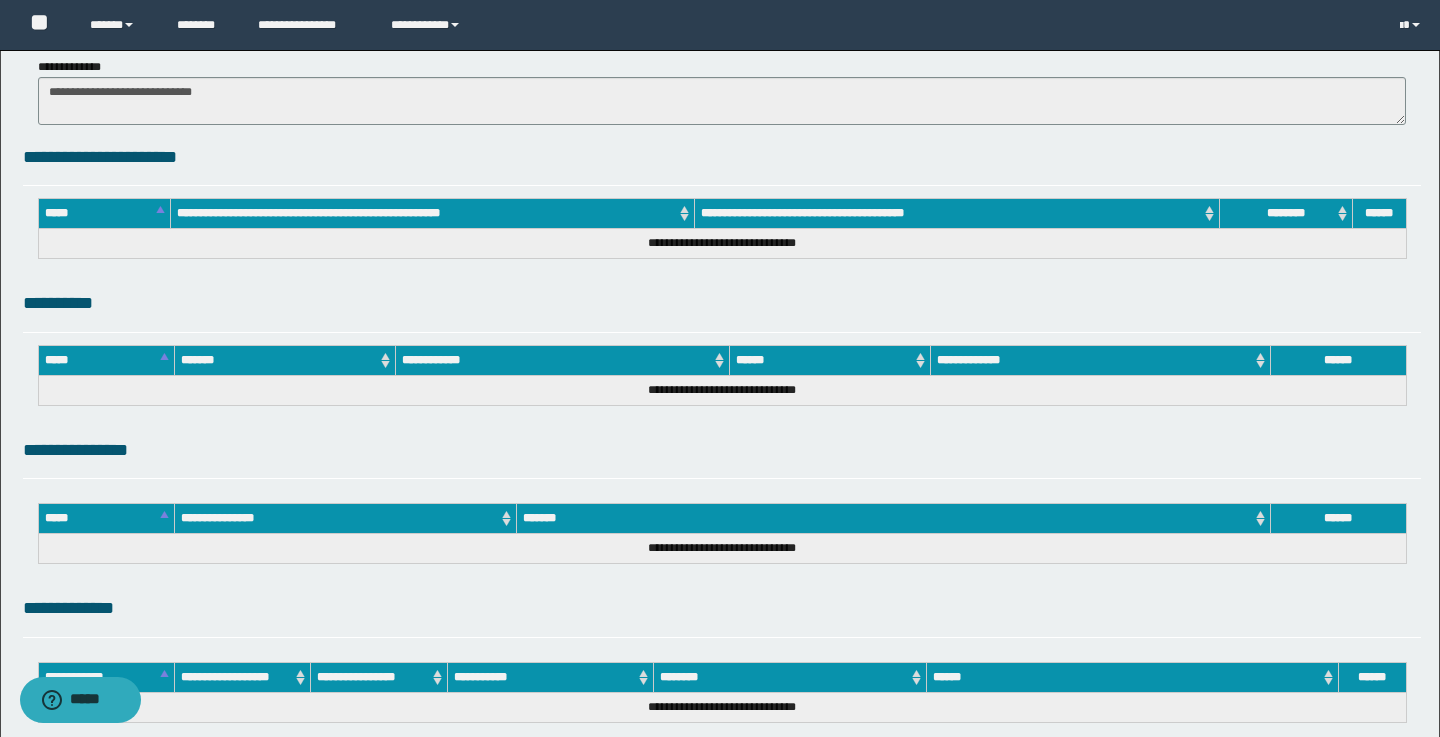 scroll, scrollTop: 1317, scrollLeft: 0, axis: vertical 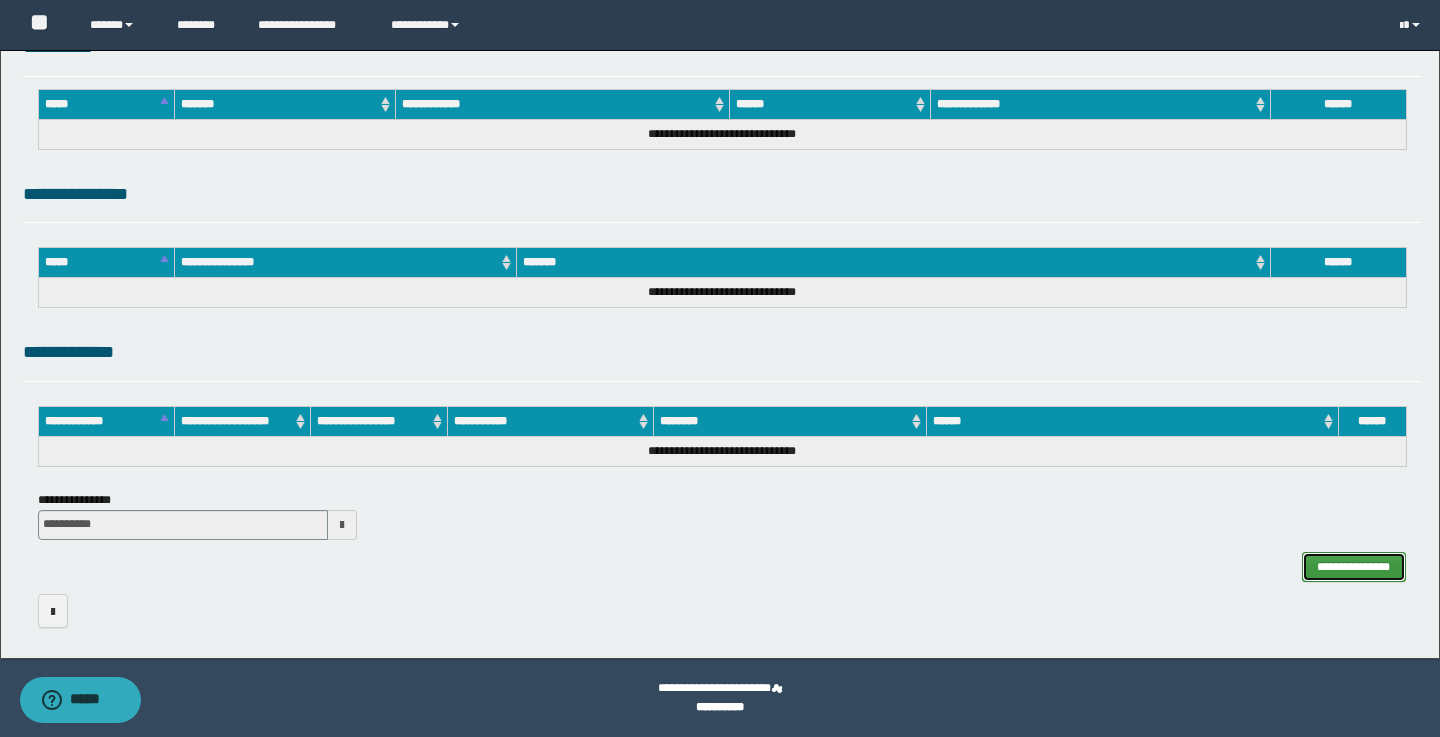 click on "**********" at bounding box center (1354, 567) 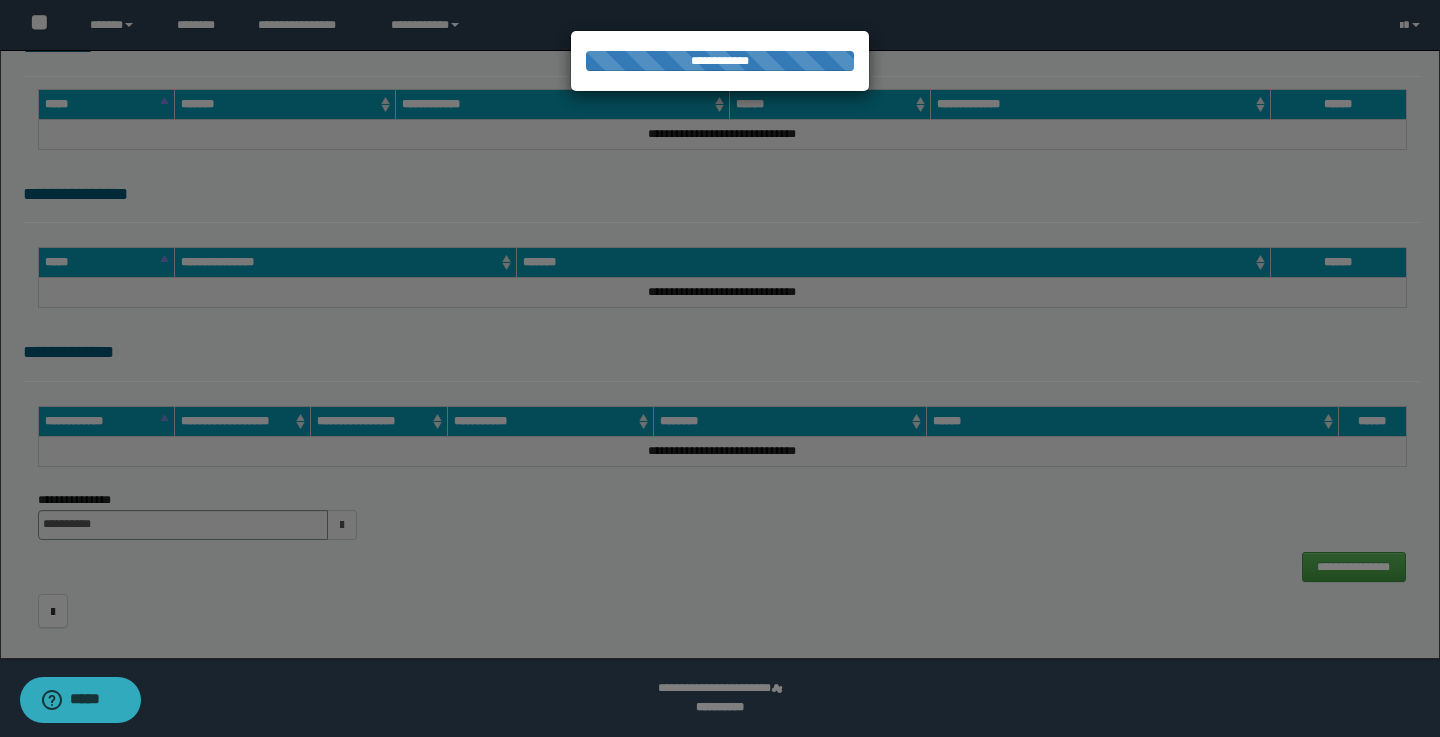 click at bounding box center (720, 368) 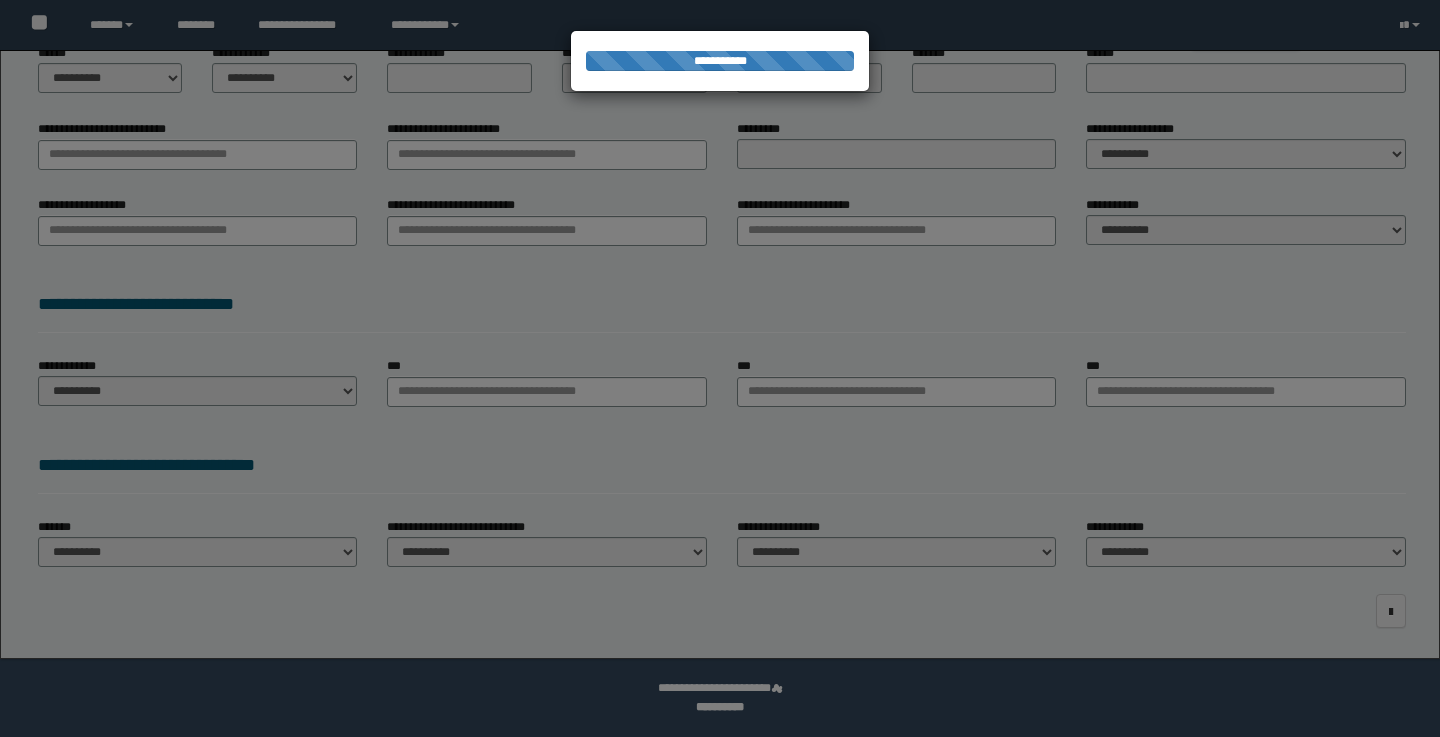 type on "********" 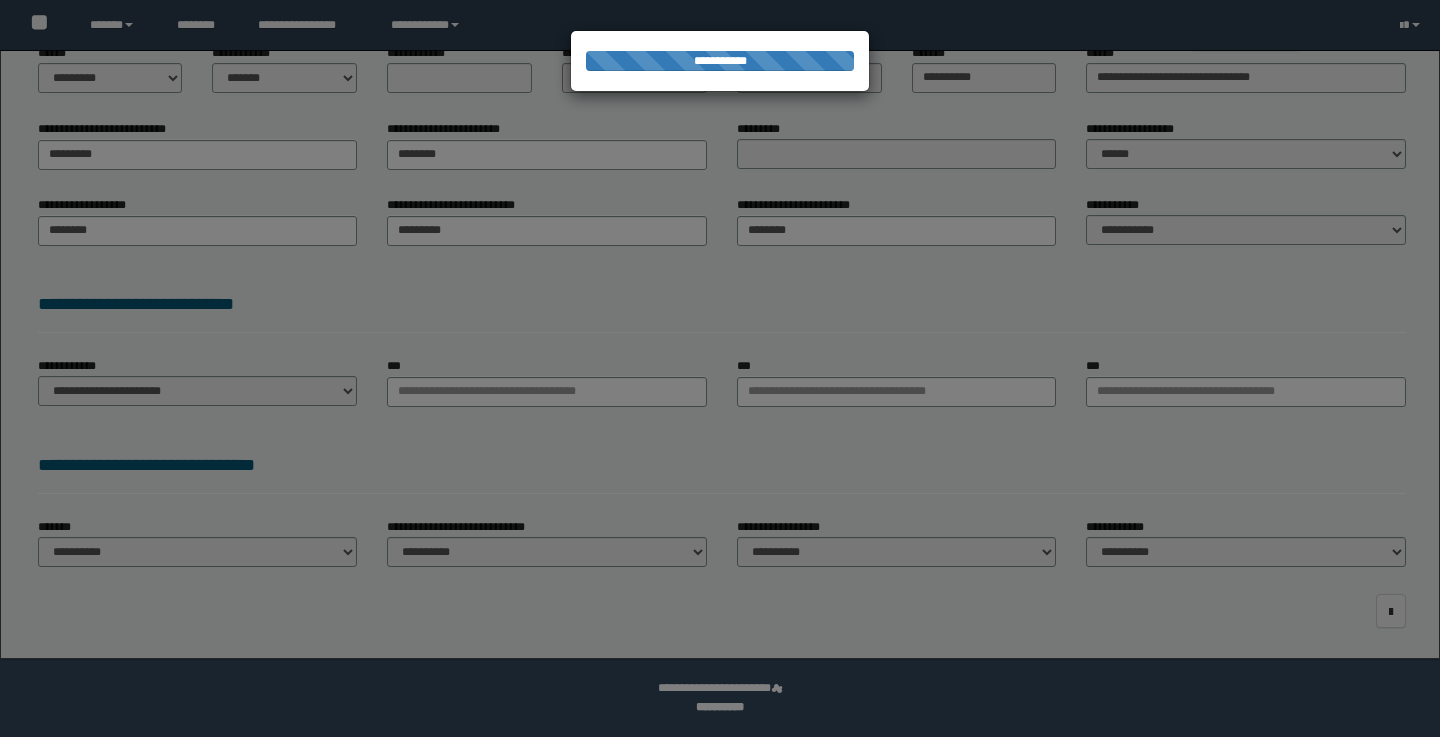 type on "********" 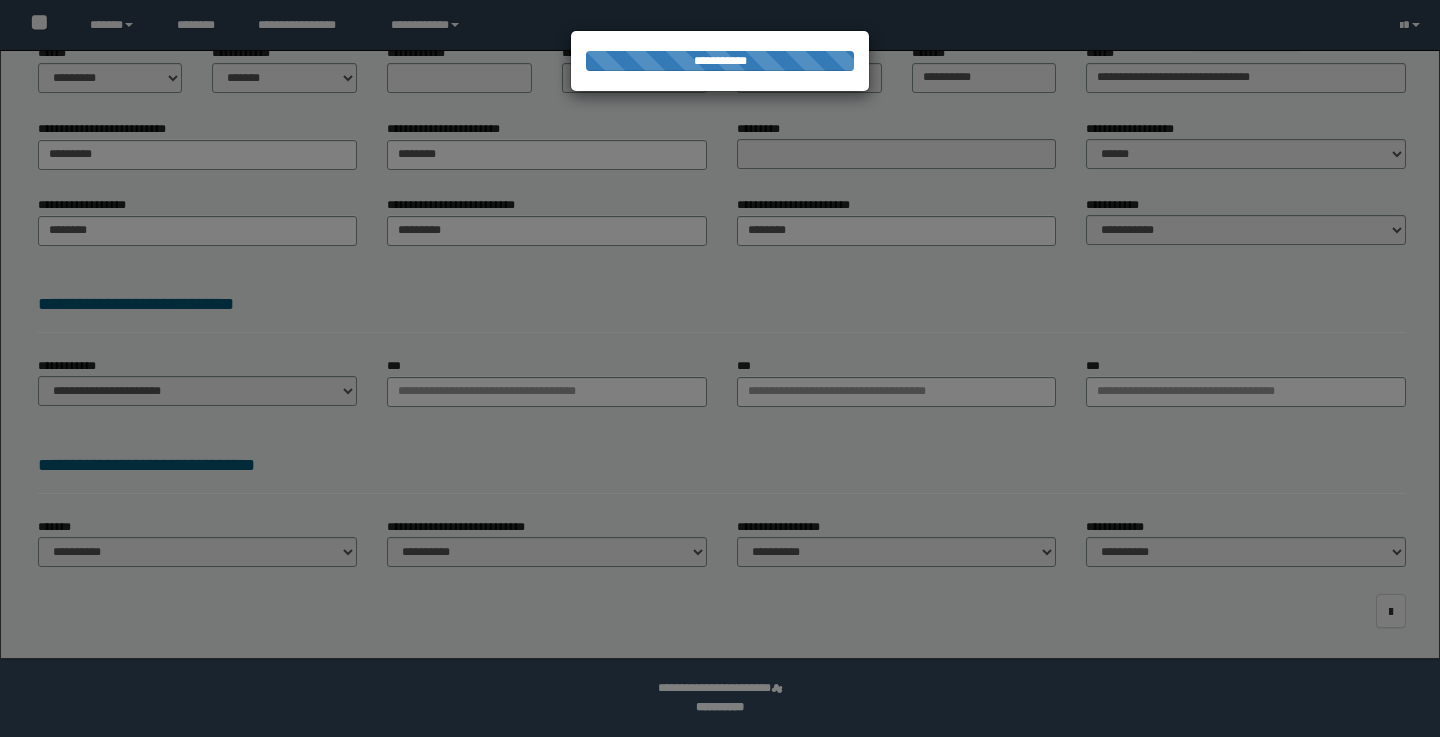 type on "**********" 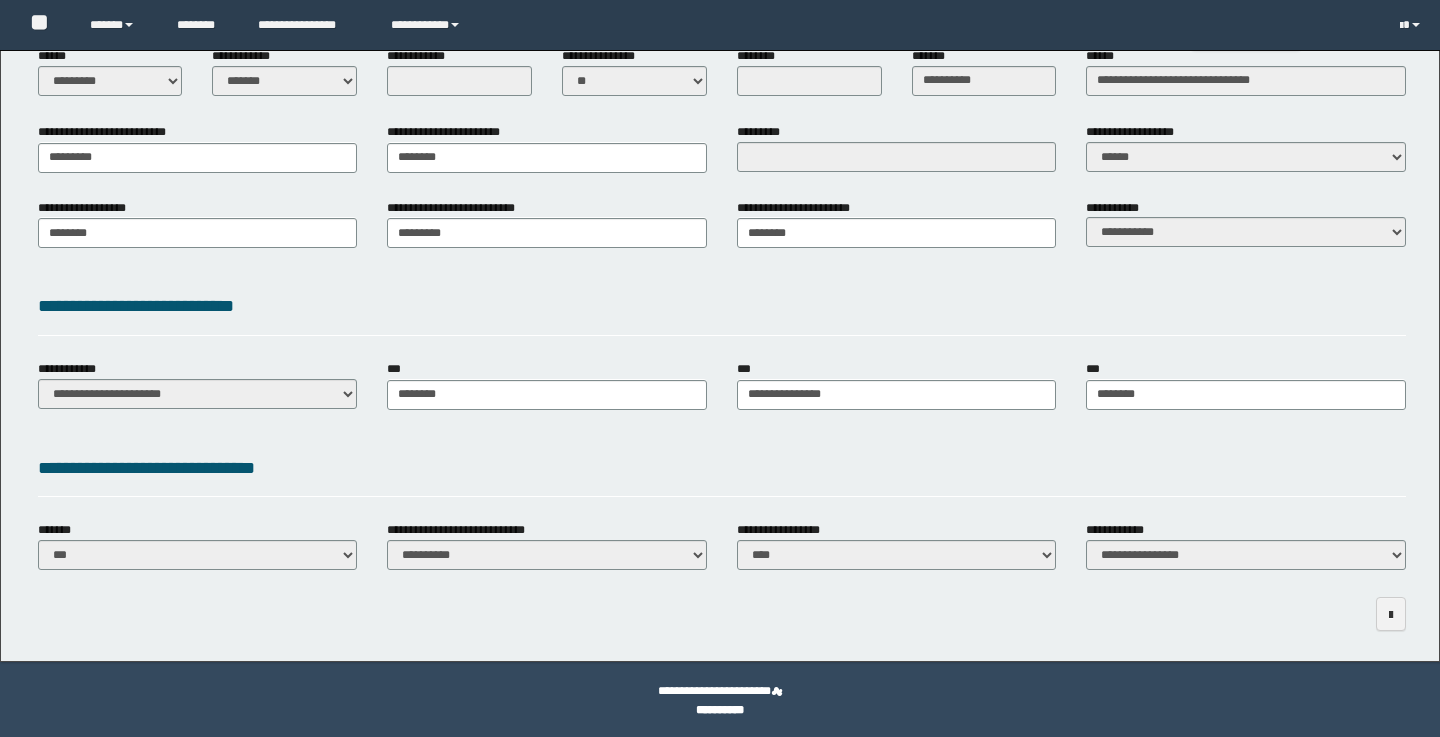 scroll, scrollTop: 277, scrollLeft: 0, axis: vertical 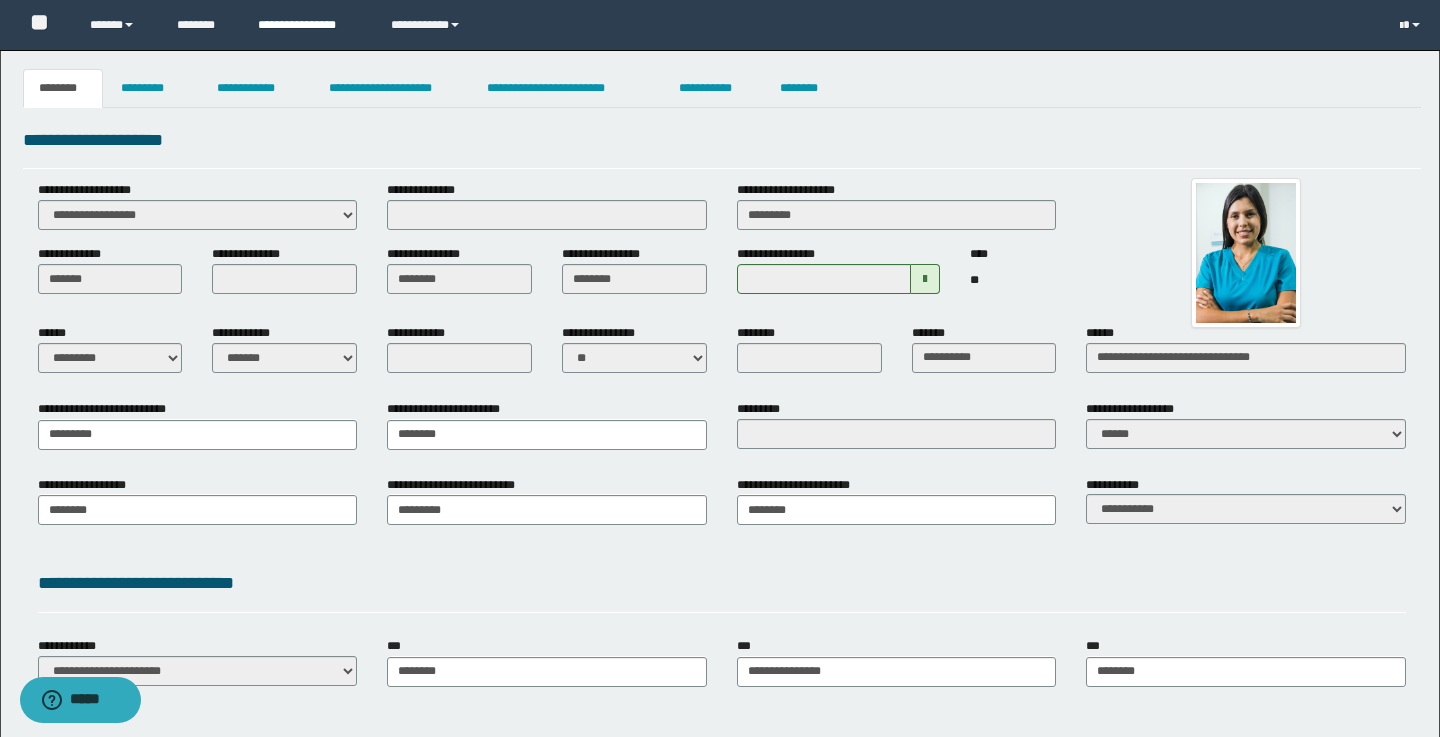 click on "**********" at bounding box center (309, 25) 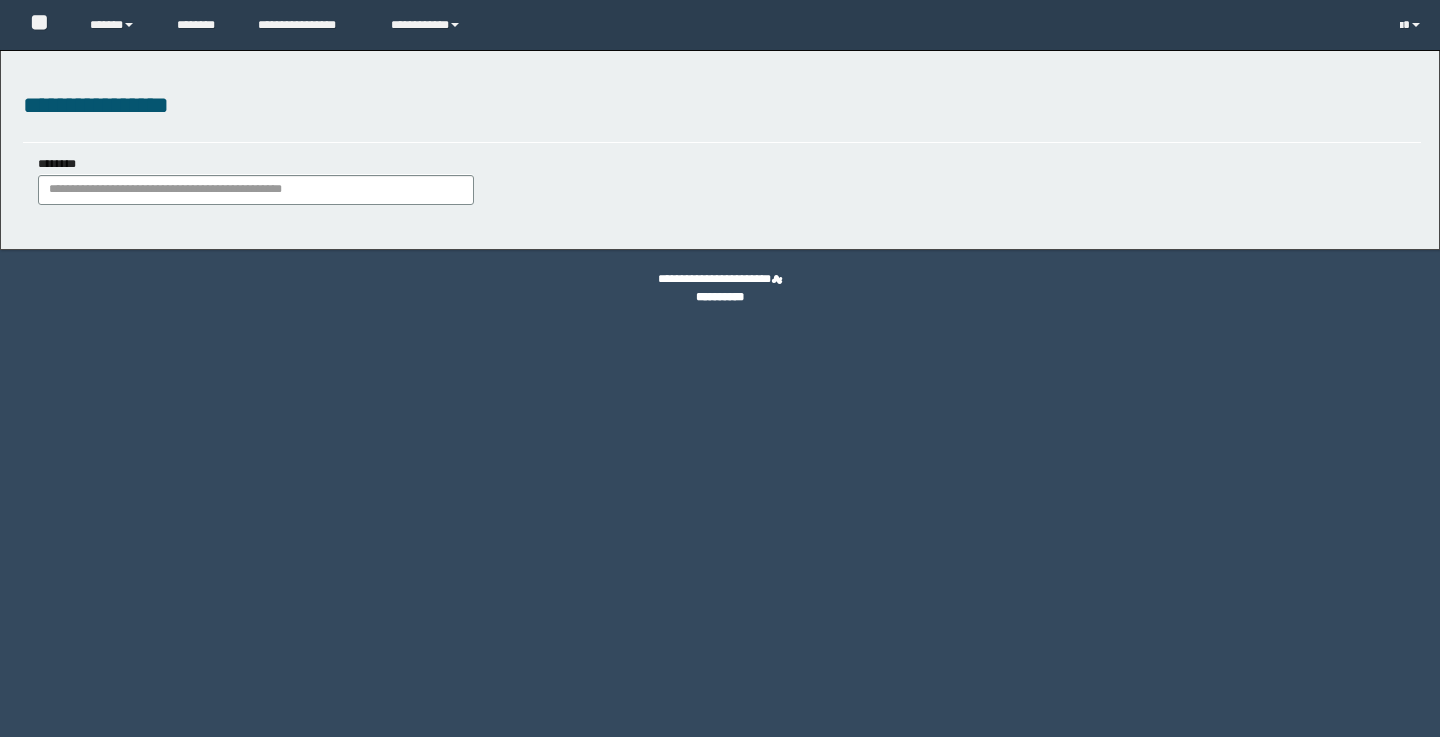 scroll, scrollTop: 0, scrollLeft: 0, axis: both 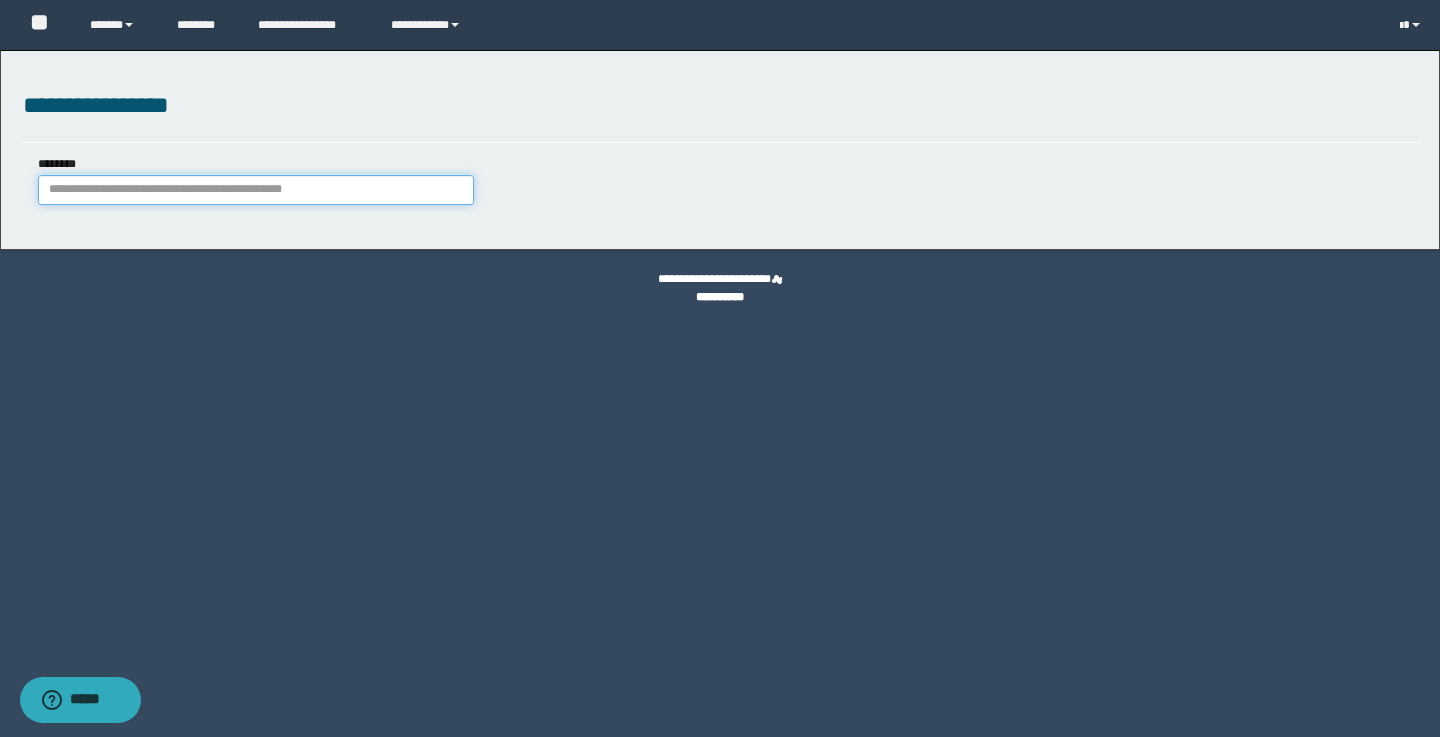 click on "********" at bounding box center [256, 190] 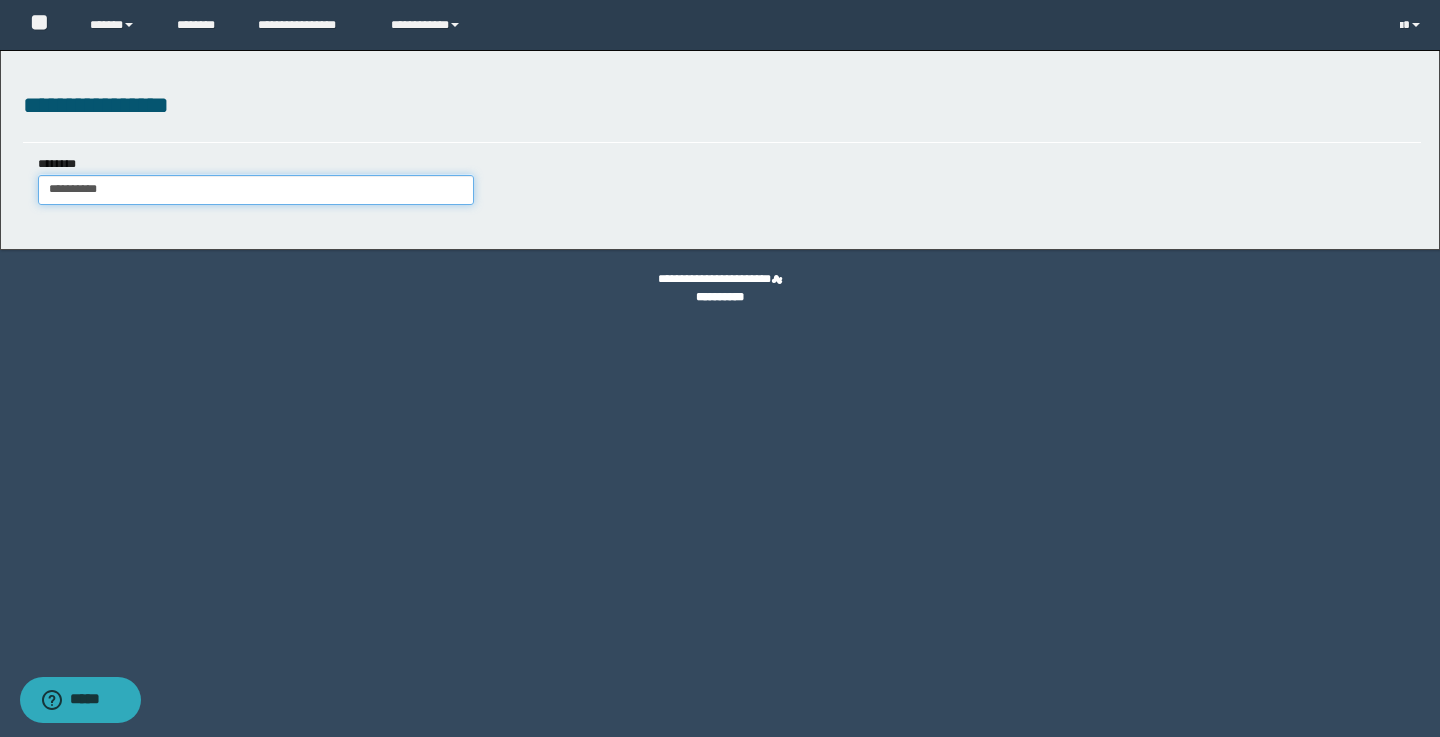 type on "**********" 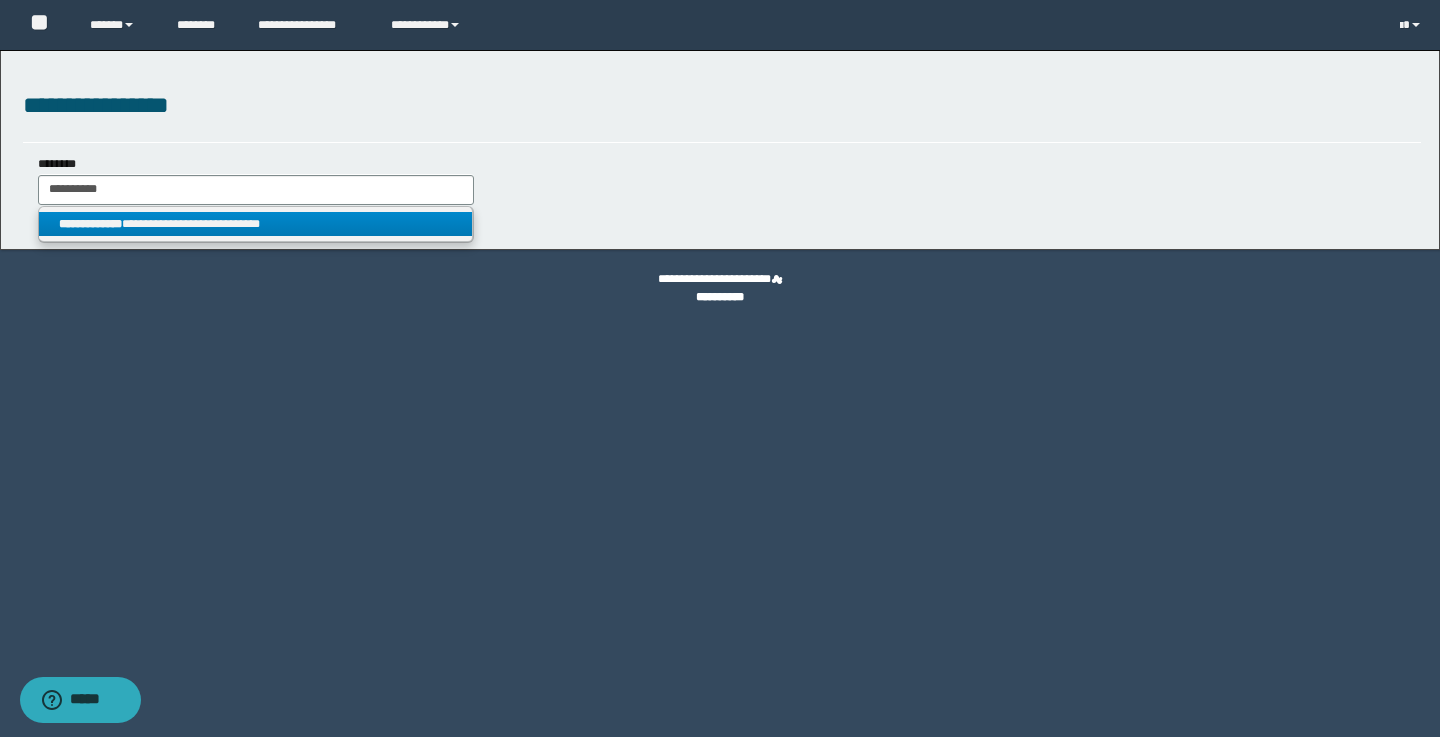 click on "**********" at bounding box center [255, 224] 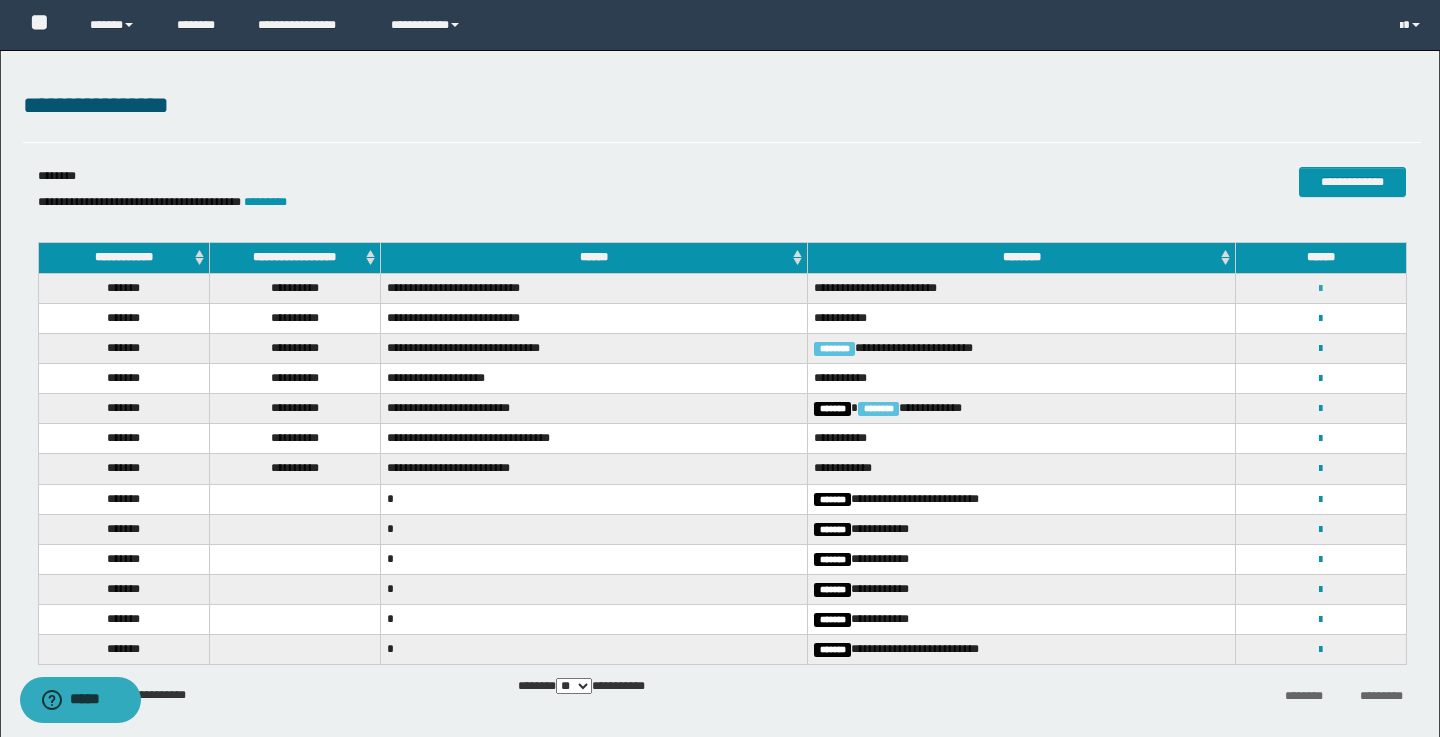 click at bounding box center [1320, 289] 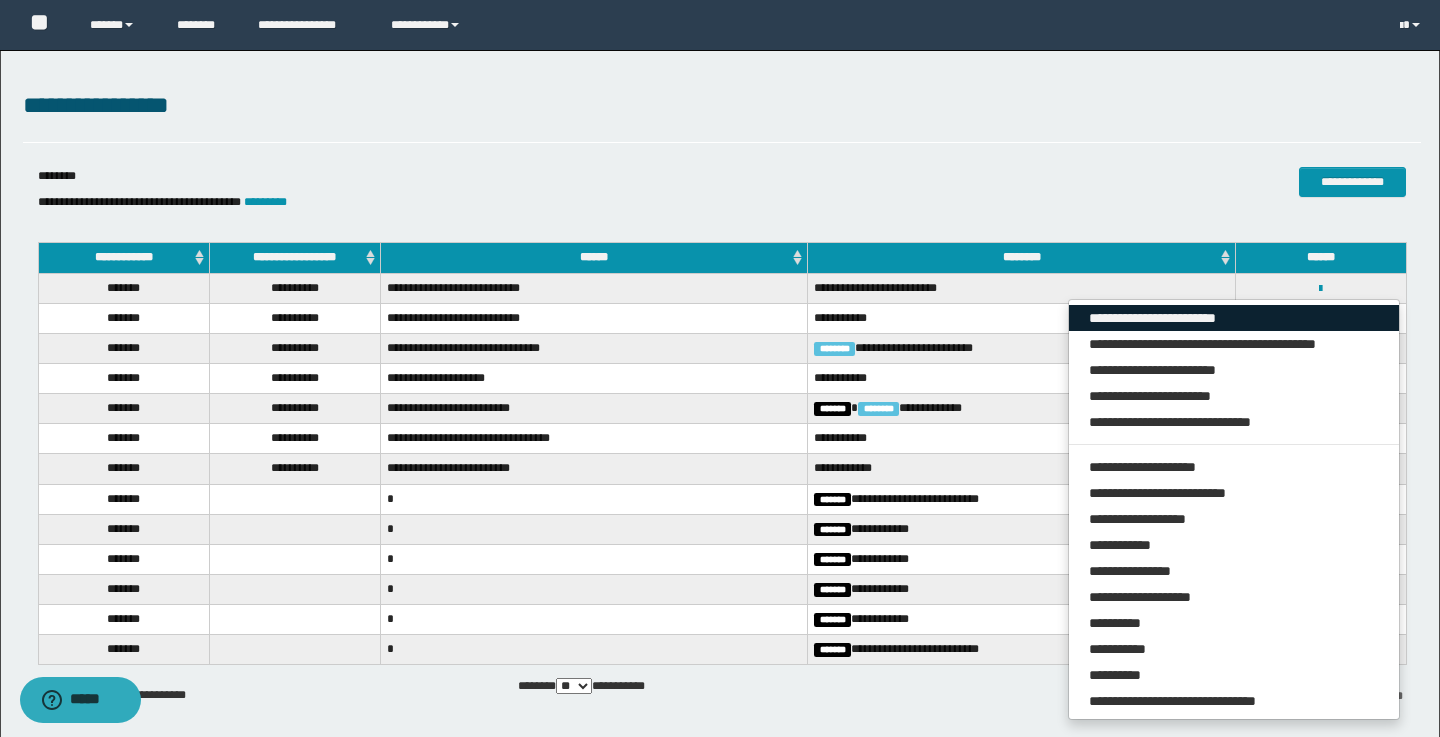 click on "**********" at bounding box center (1234, 318) 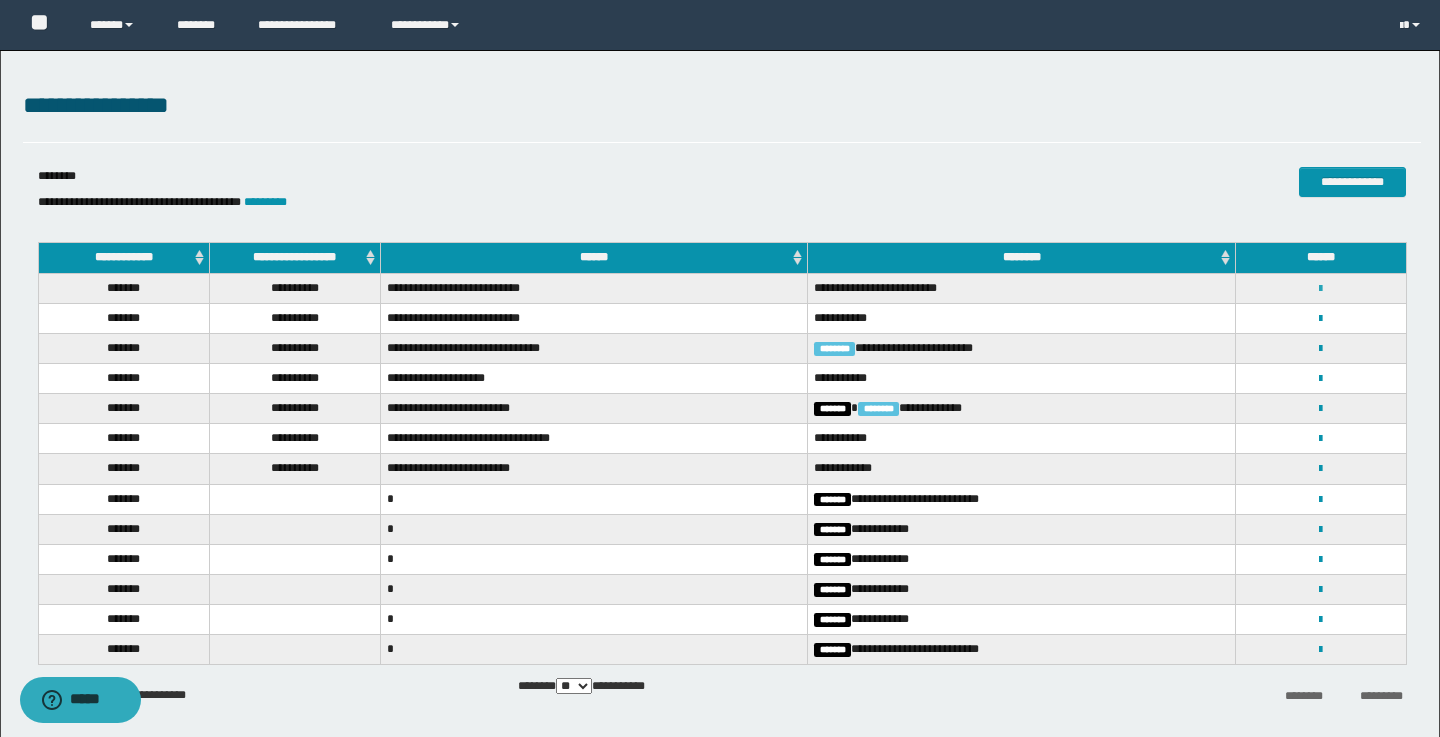 click at bounding box center (1320, 289) 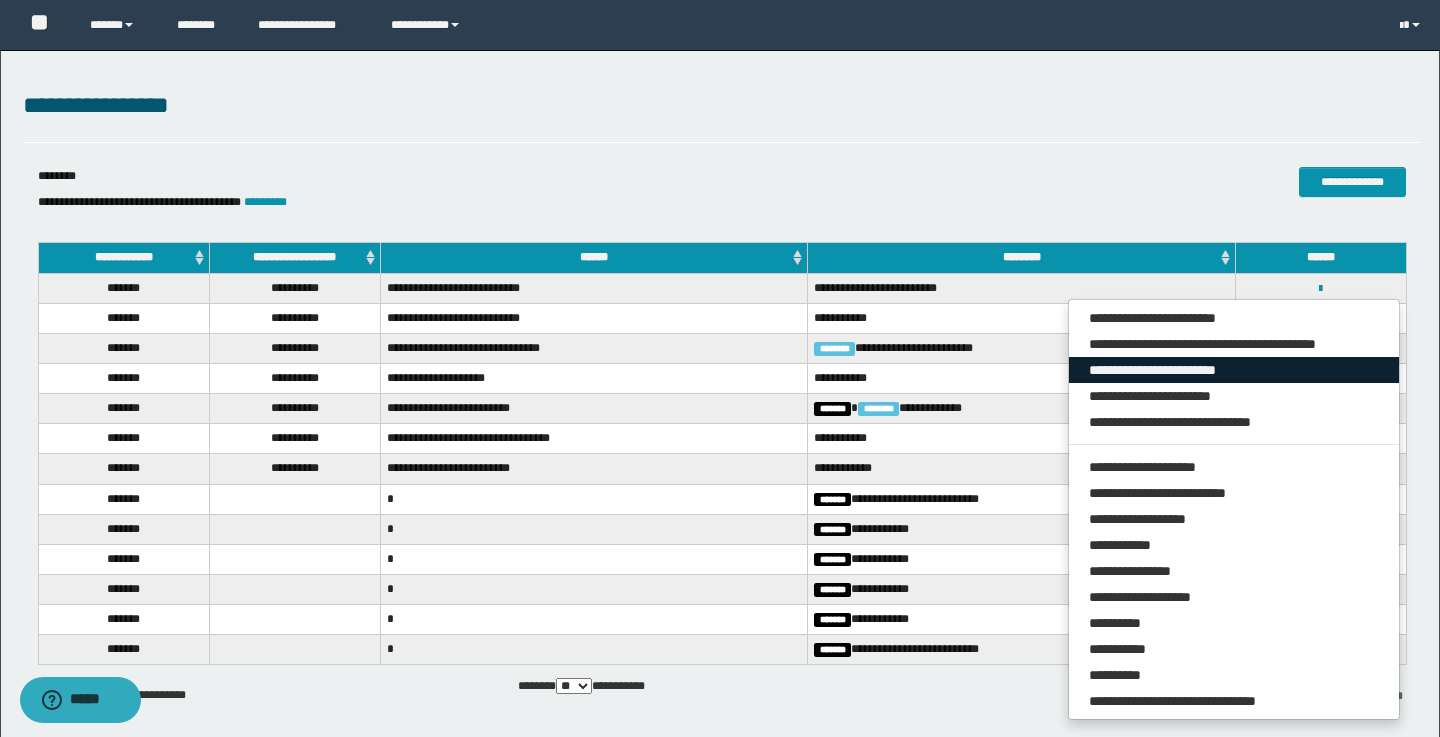 click on "**********" at bounding box center [1234, 370] 